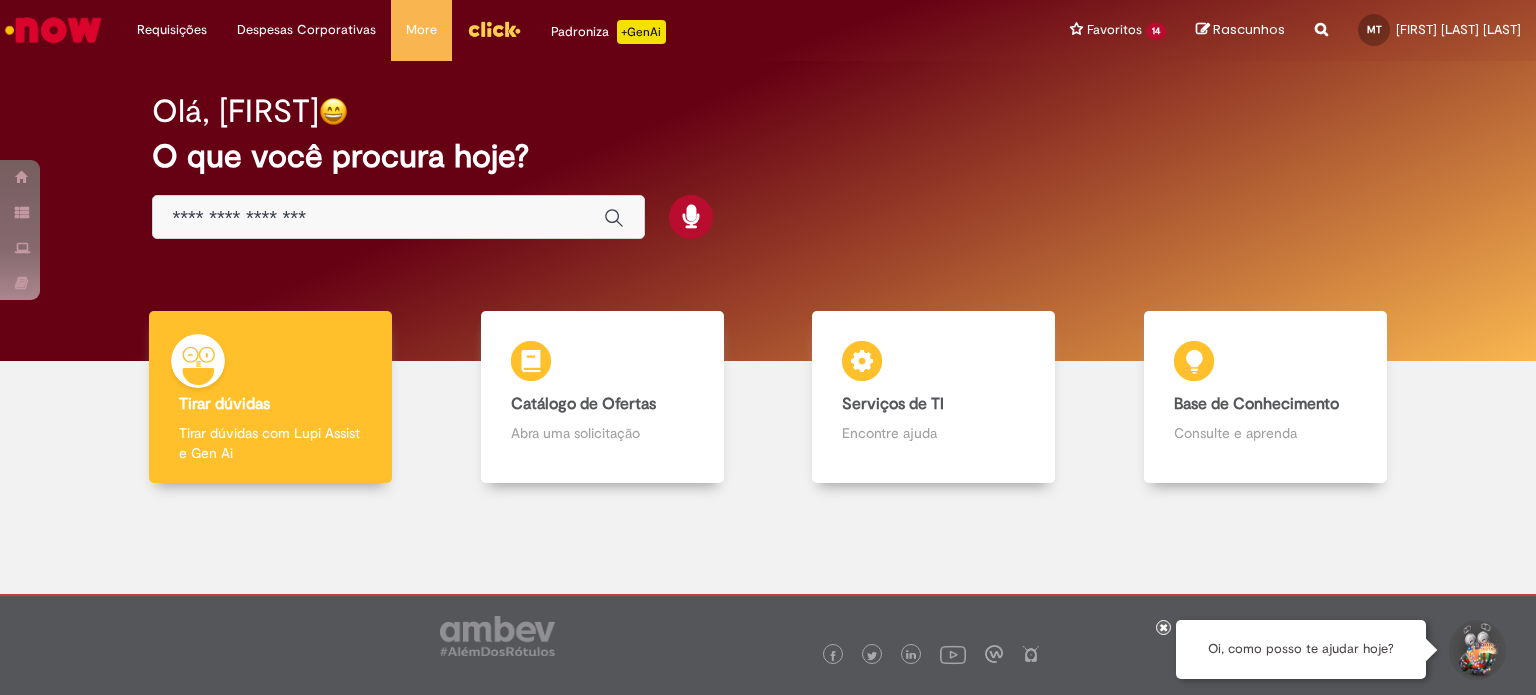 scroll, scrollTop: 0, scrollLeft: 0, axis: both 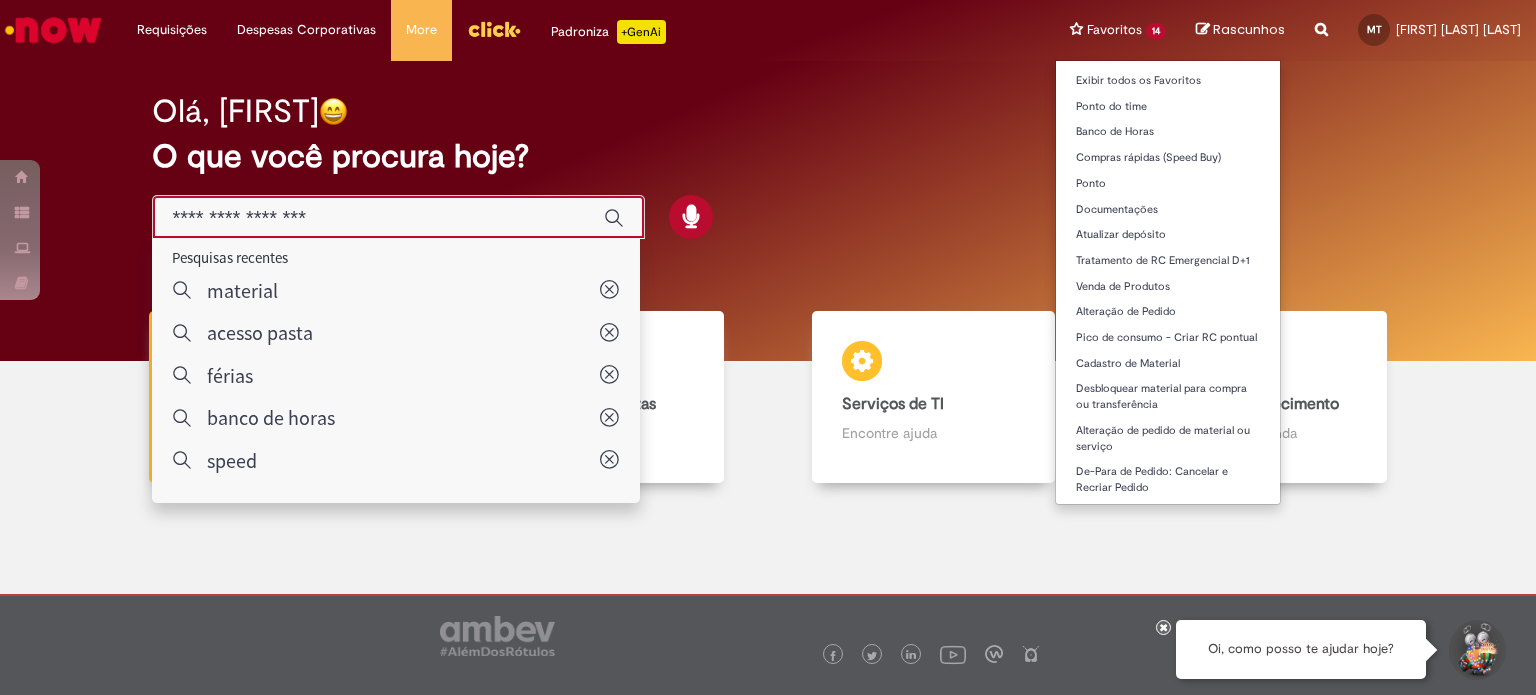 click on "Favoritos   14
Exibir todos os Favoritos
Ponto do time
Banco de Horas
Compras rápidas (Speed Buy)
Ponto
Documentações
Atualizar depósito
Tratamento de RC Emergencial D+1
Venda de Produtos
Alteração de Pedido
Pico de consumo - Criar RC pontual
Cadastro de Material
Desbloquear material para compra ou transferência
Alteração de pedido de material ou serviço
De-Para de Pedido: Cancelar e Recriar Pedido" at bounding box center [1118, 30] 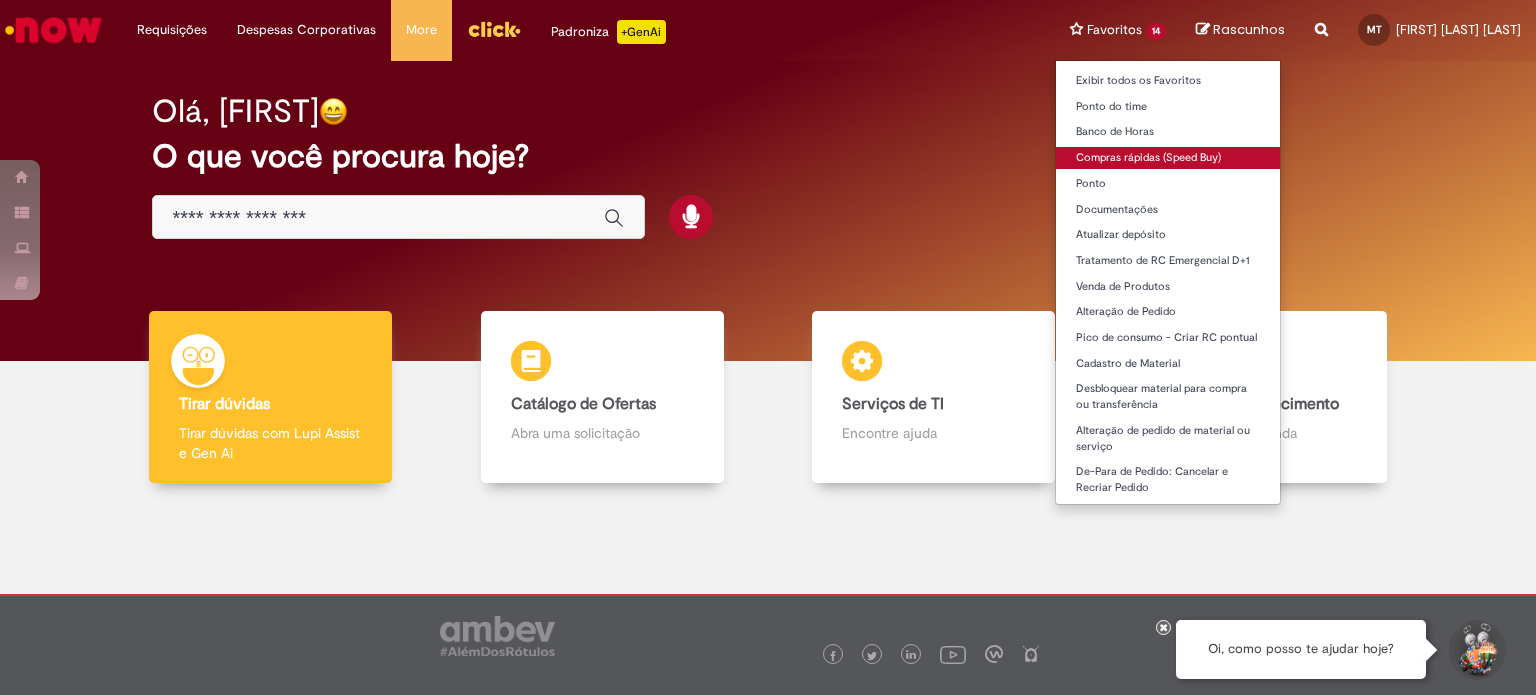 click on "Compras rápidas (Speed Buy)" at bounding box center (1168, 158) 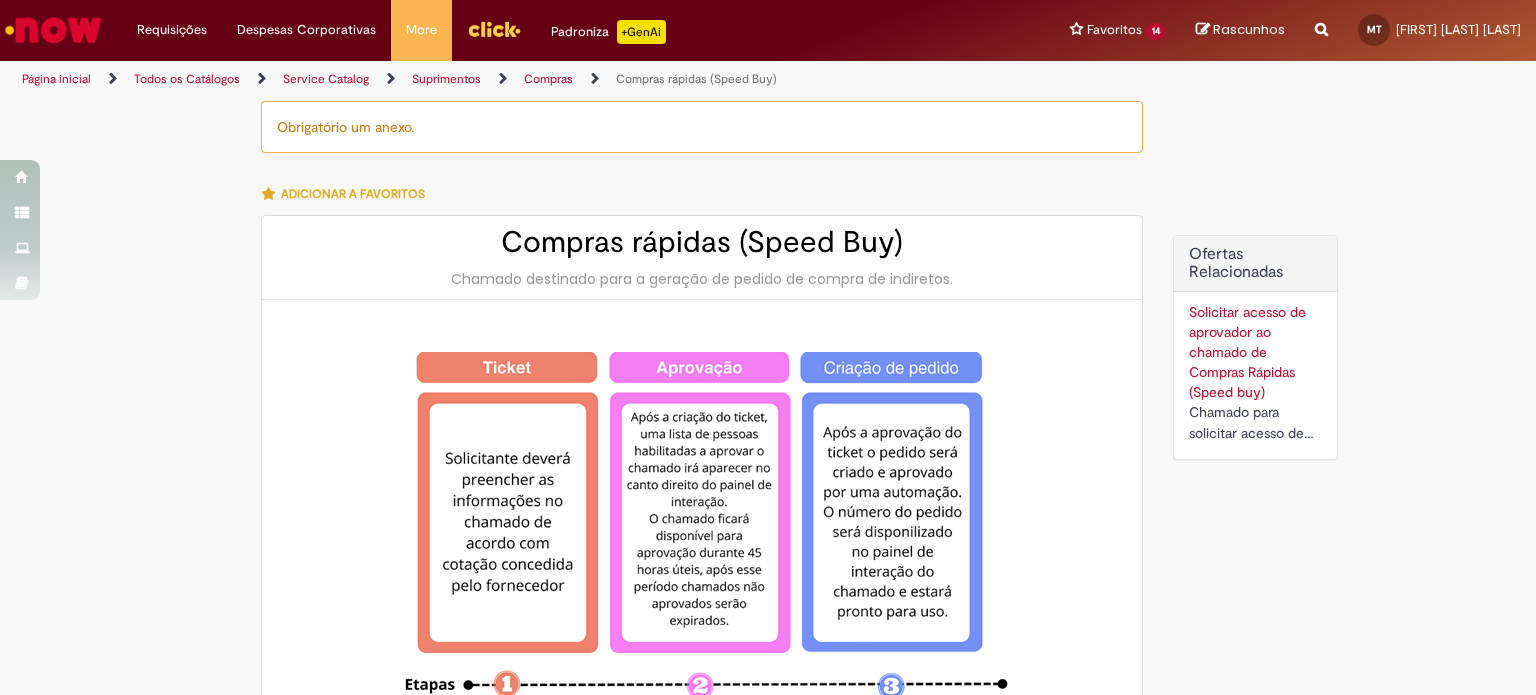 type on "********" 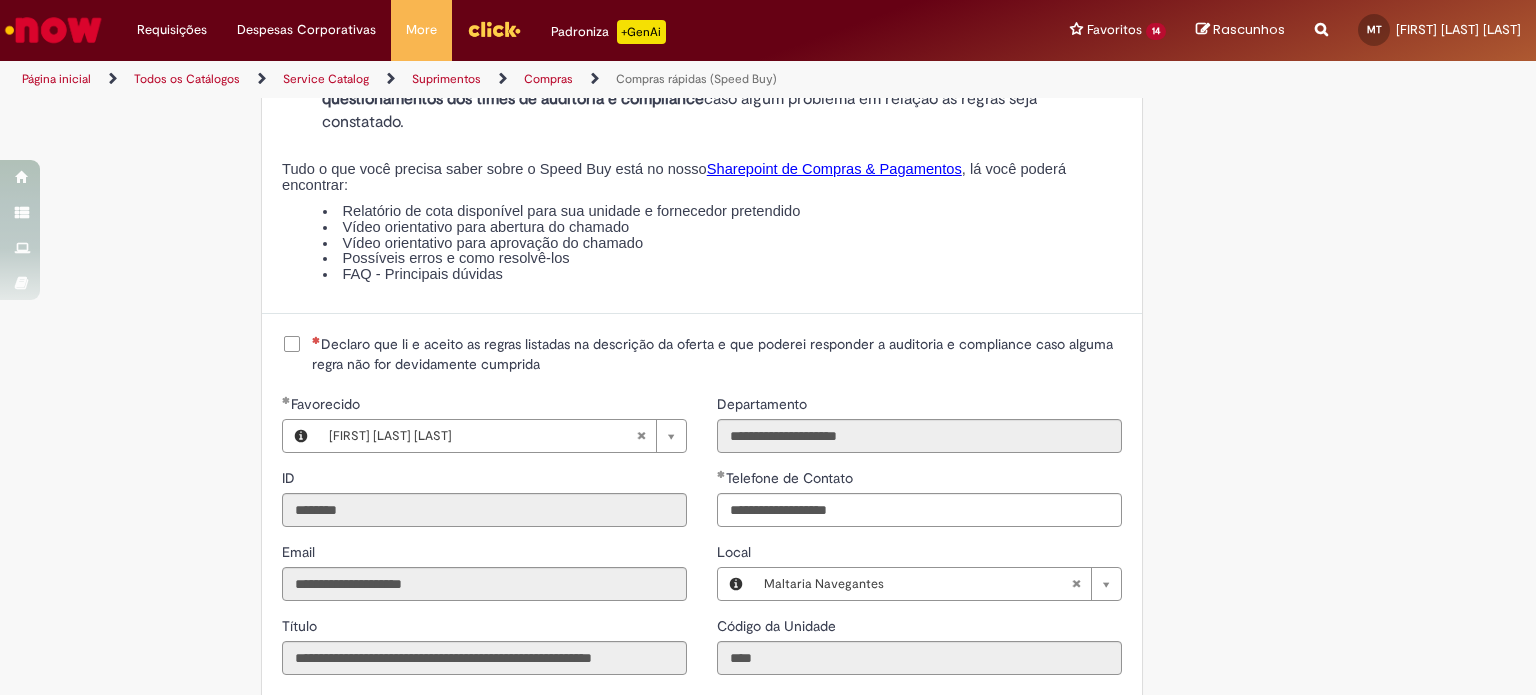 scroll, scrollTop: 2303, scrollLeft: 0, axis: vertical 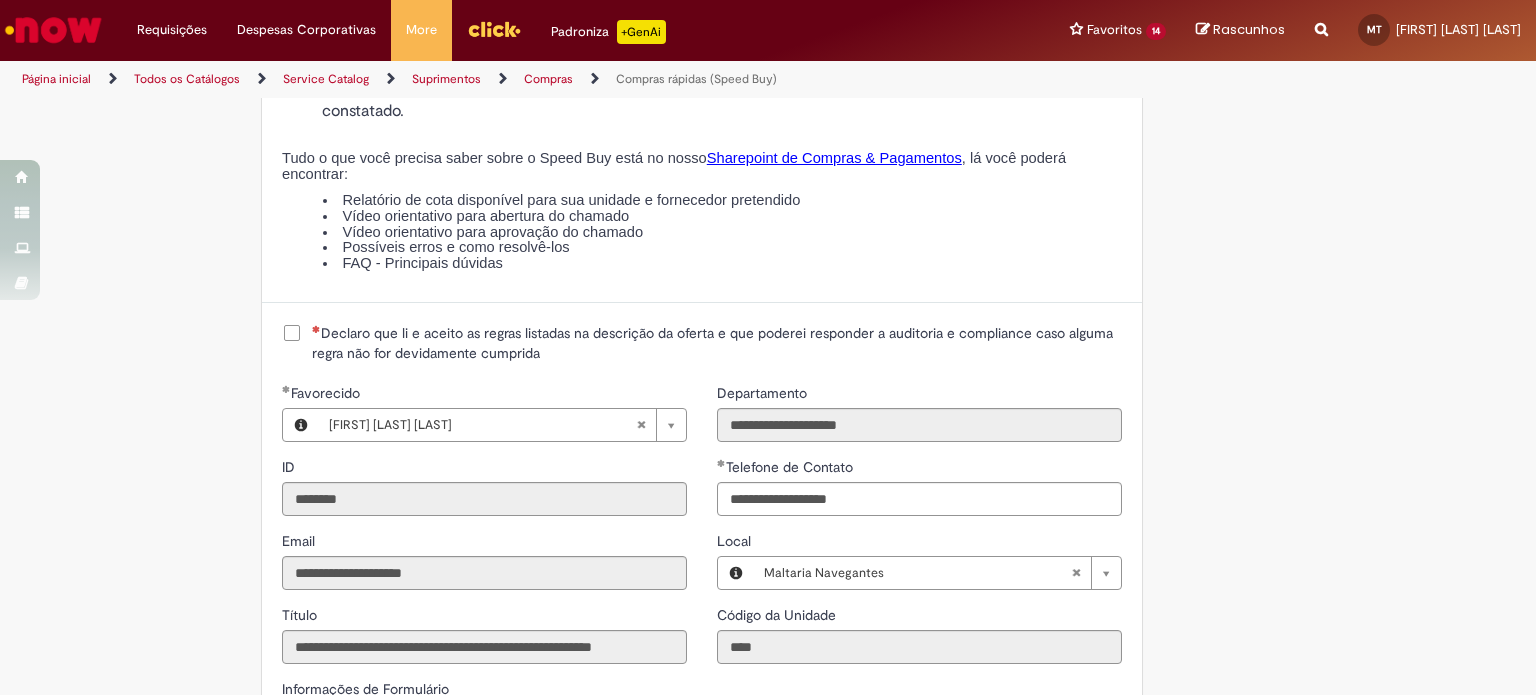 click on "Declaro que li e aceito as regras listadas na descrição da oferta e que poderei responder a auditoria e compliance caso alguma regra não for devidamente cumprida" at bounding box center [717, 343] 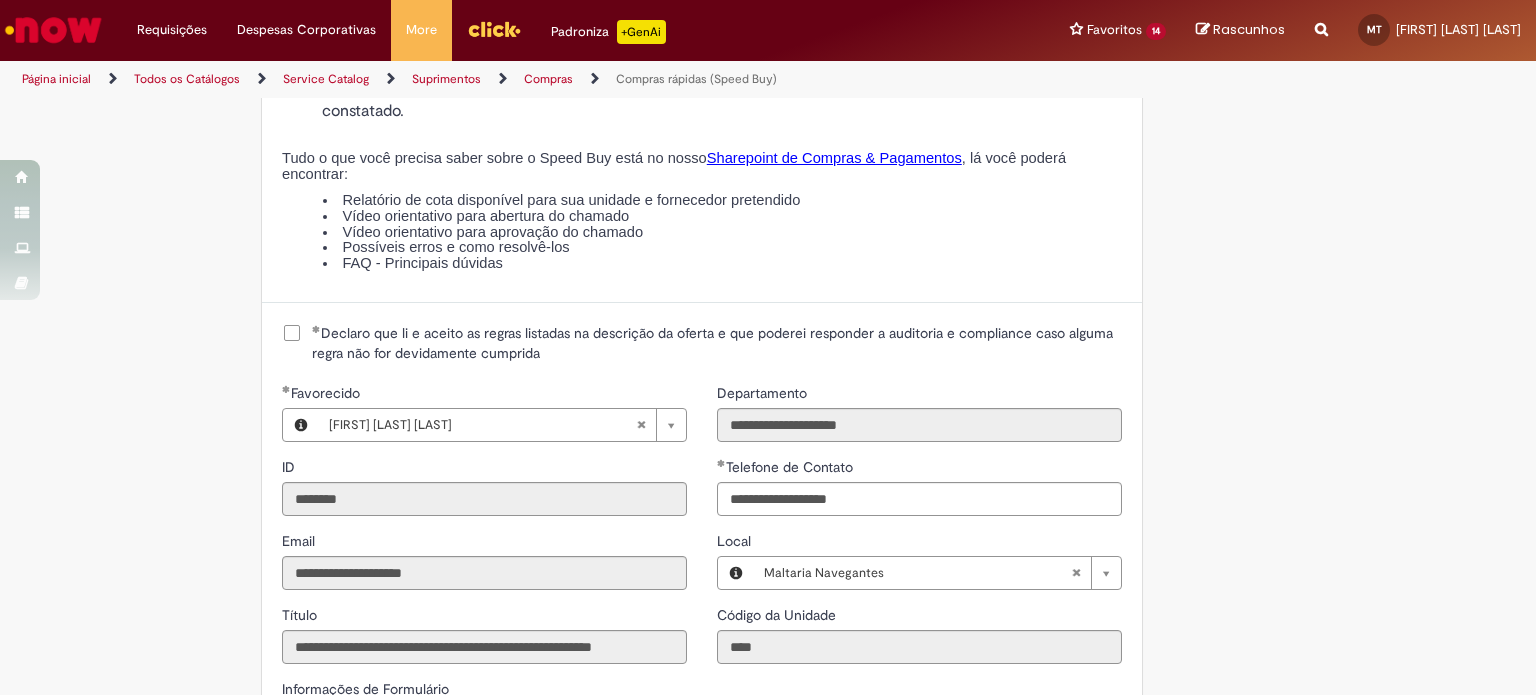 click on "Obrigatório um anexo.
Adicionar a Favoritos
Compras rápidas (Speed Buy)
Chamado destinado para a geração de pedido de compra de indiretos.
O Speed buy é a ferramenta oficial para a geração de pedidos de compra que atenda aos seguintes requisitos:
Compras de material e serviço indiretos
Compras inferiores a R$13.000 *
Compras com fornecedores nacionais
Compras de material sem contrato ativo no SAP para o centro solicitado
* Essa cota é referente ao tipo de solicitação padrão de Speed buy. Os chamados com cotas especiais podem possuir valores divergentes.
Regras de Utilização
No campo “Tipo de Solicitação” selecionar a opção correspondente a sua unidade de negócio.
Solicitação Padrão de Speed buy:
Fábricas, centros de Excelência e de Distribuição:  habilitado para todos usuários ambev
Ativos   de TI:" at bounding box center [768, -473] 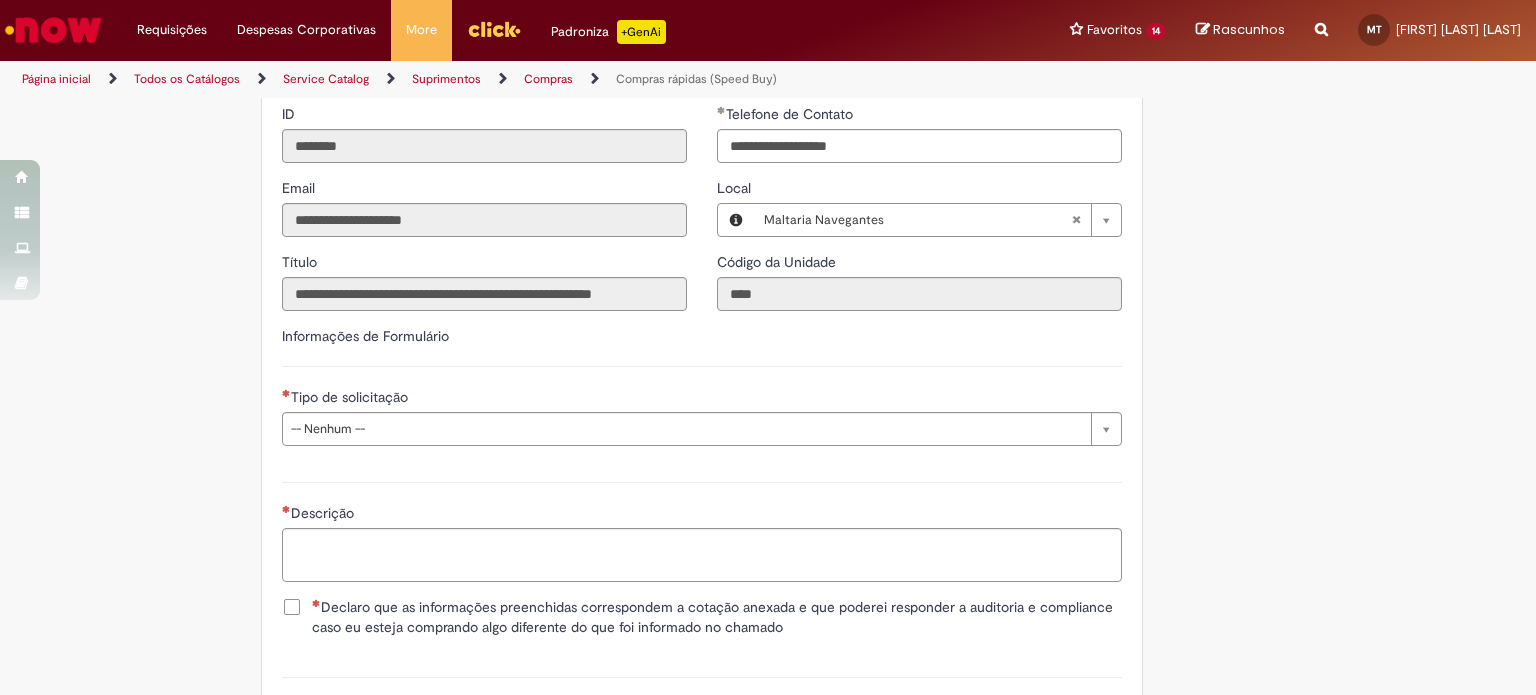 scroll, scrollTop: 2864, scrollLeft: 0, axis: vertical 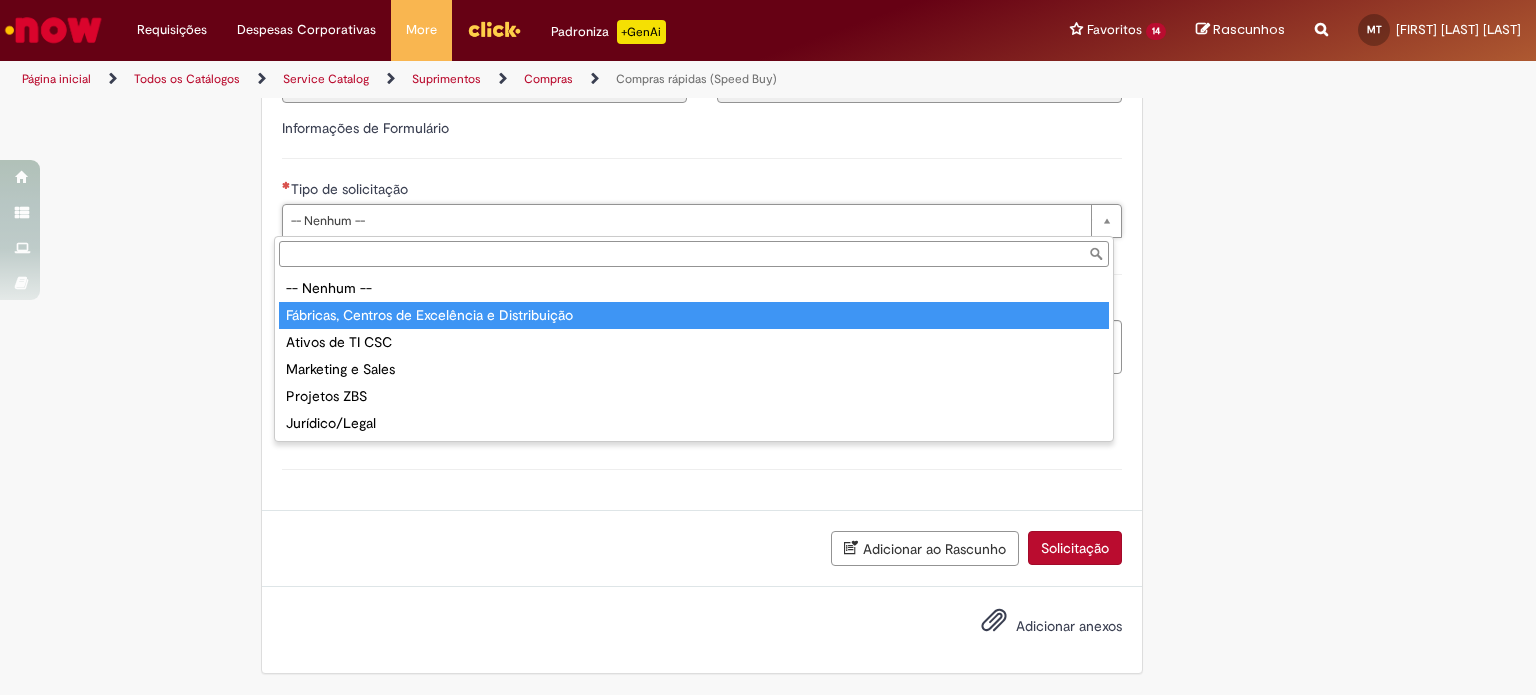 type on "**********" 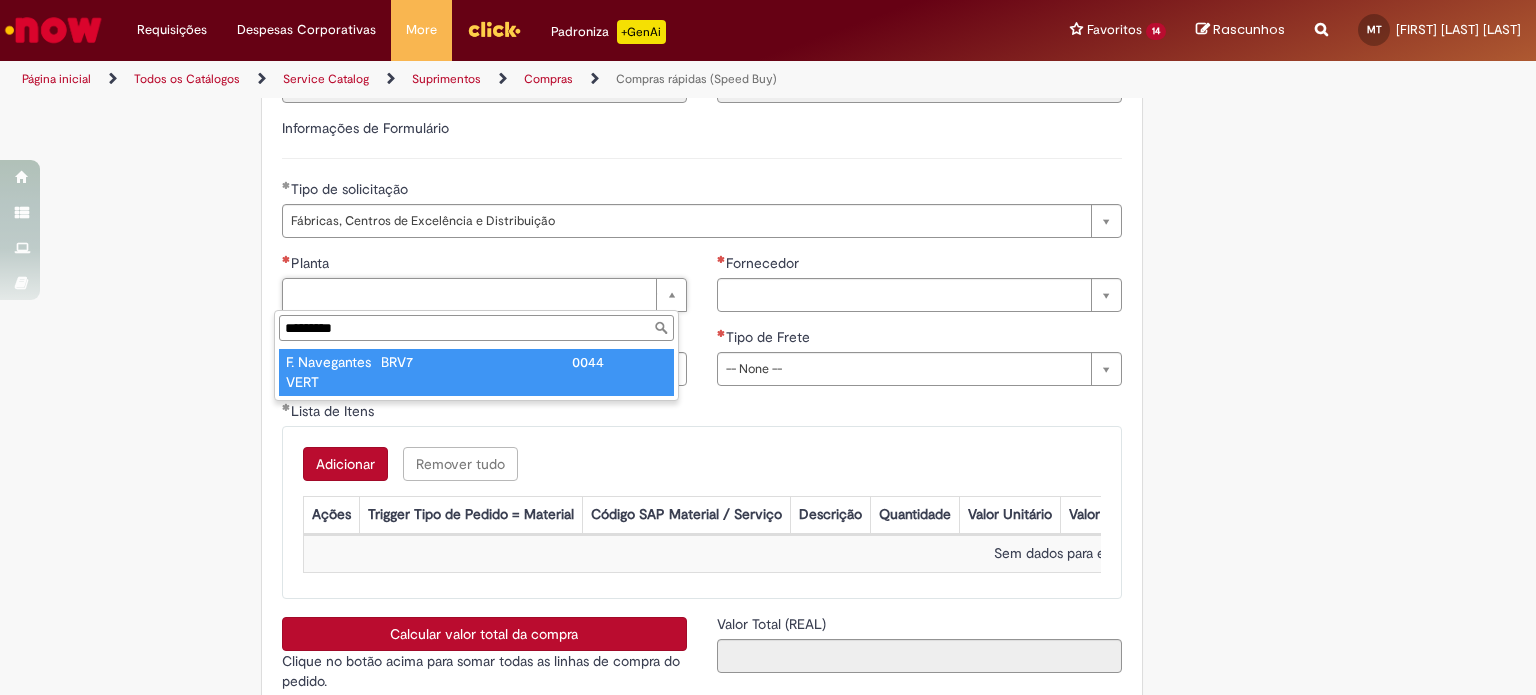 type on "*********" 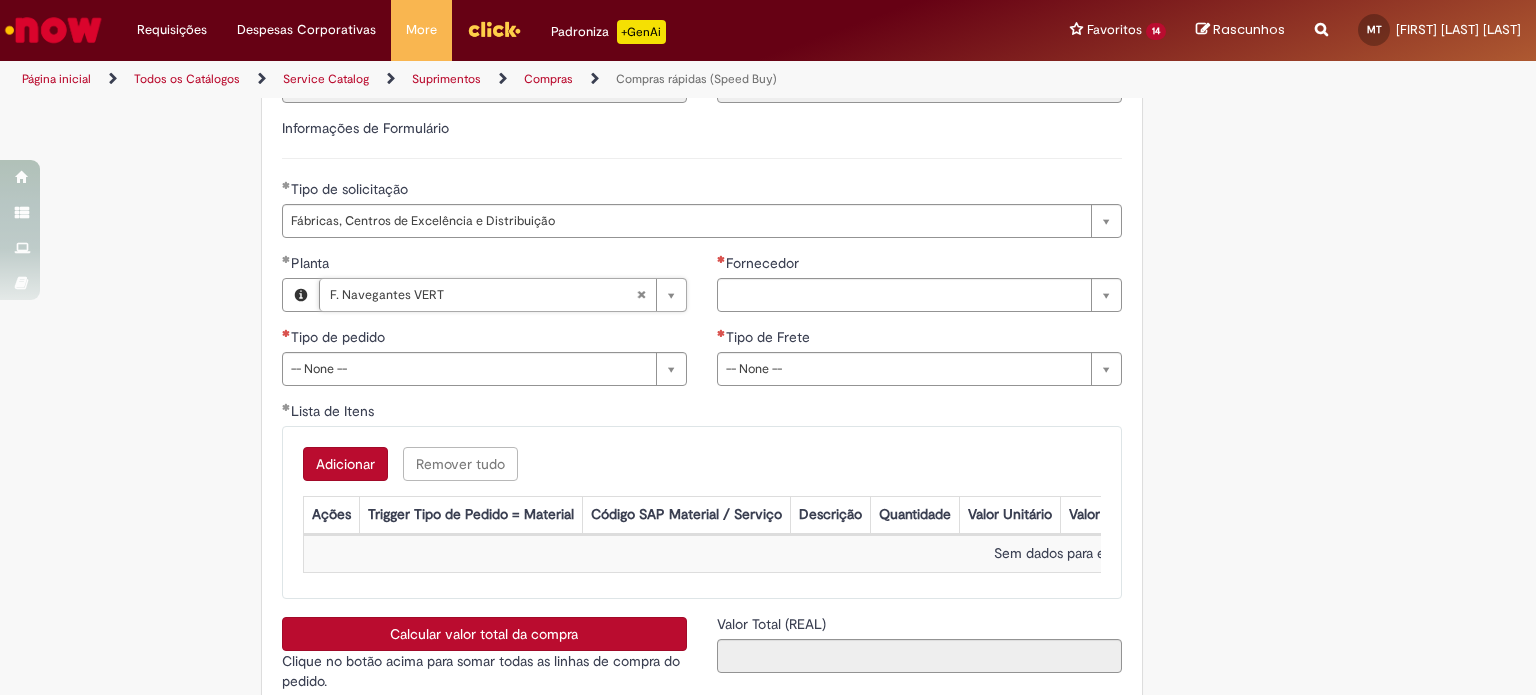click on "Fornecedor" at bounding box center (919, 265) 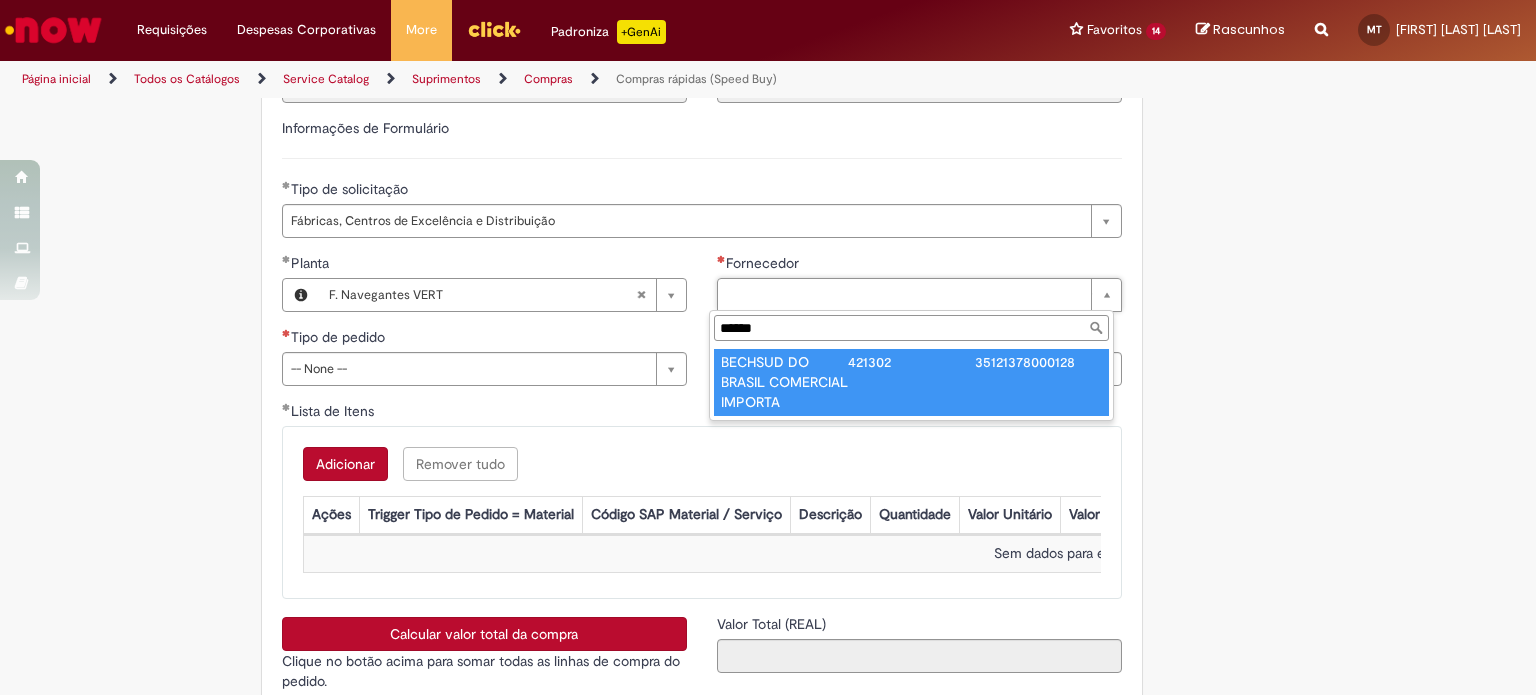 type on "******" 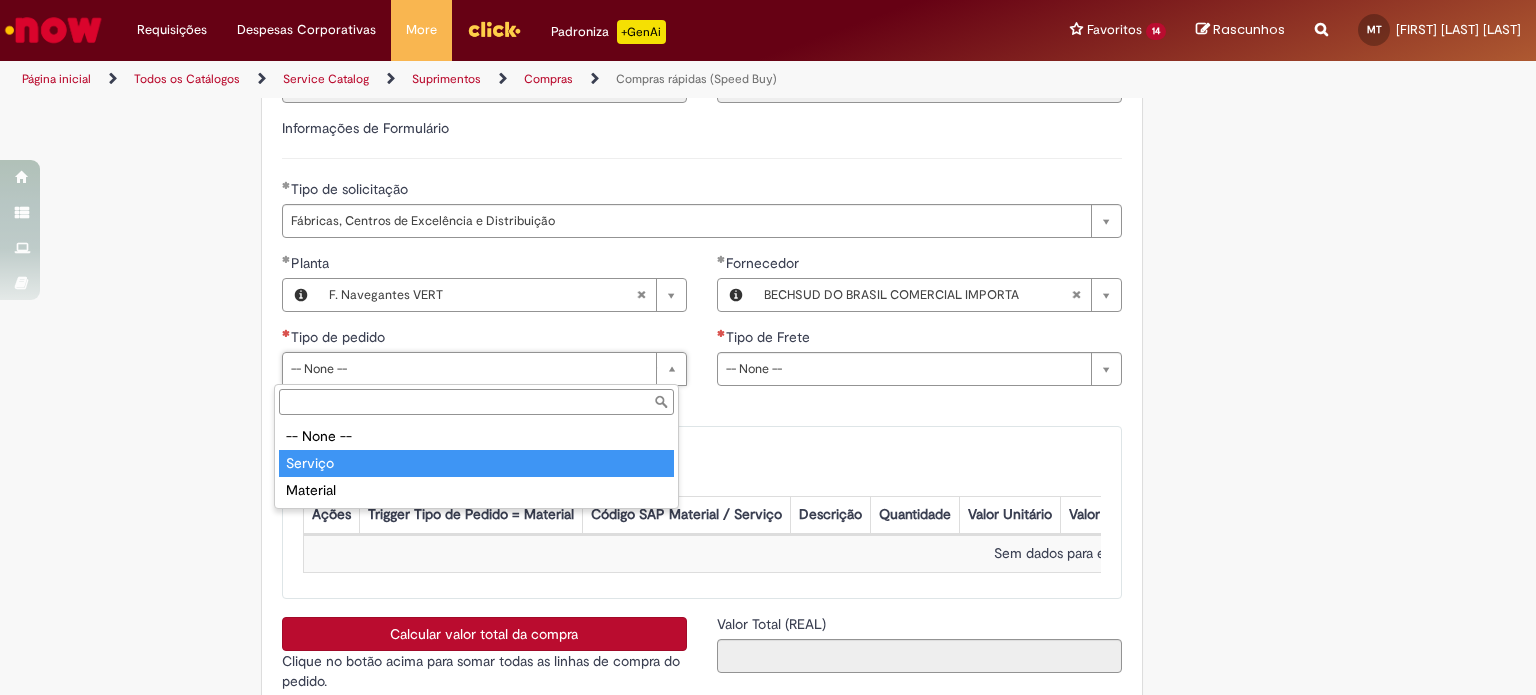 type on "*******" 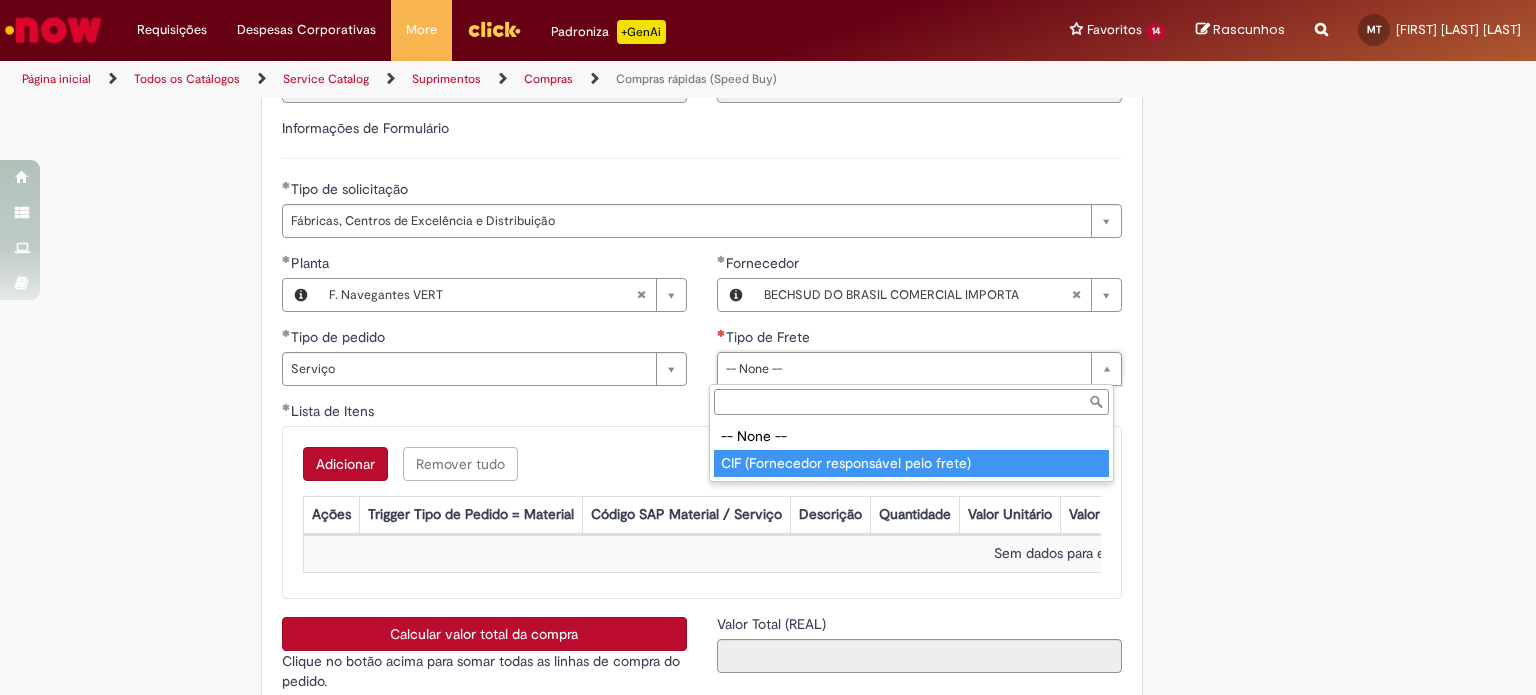type on "**********" 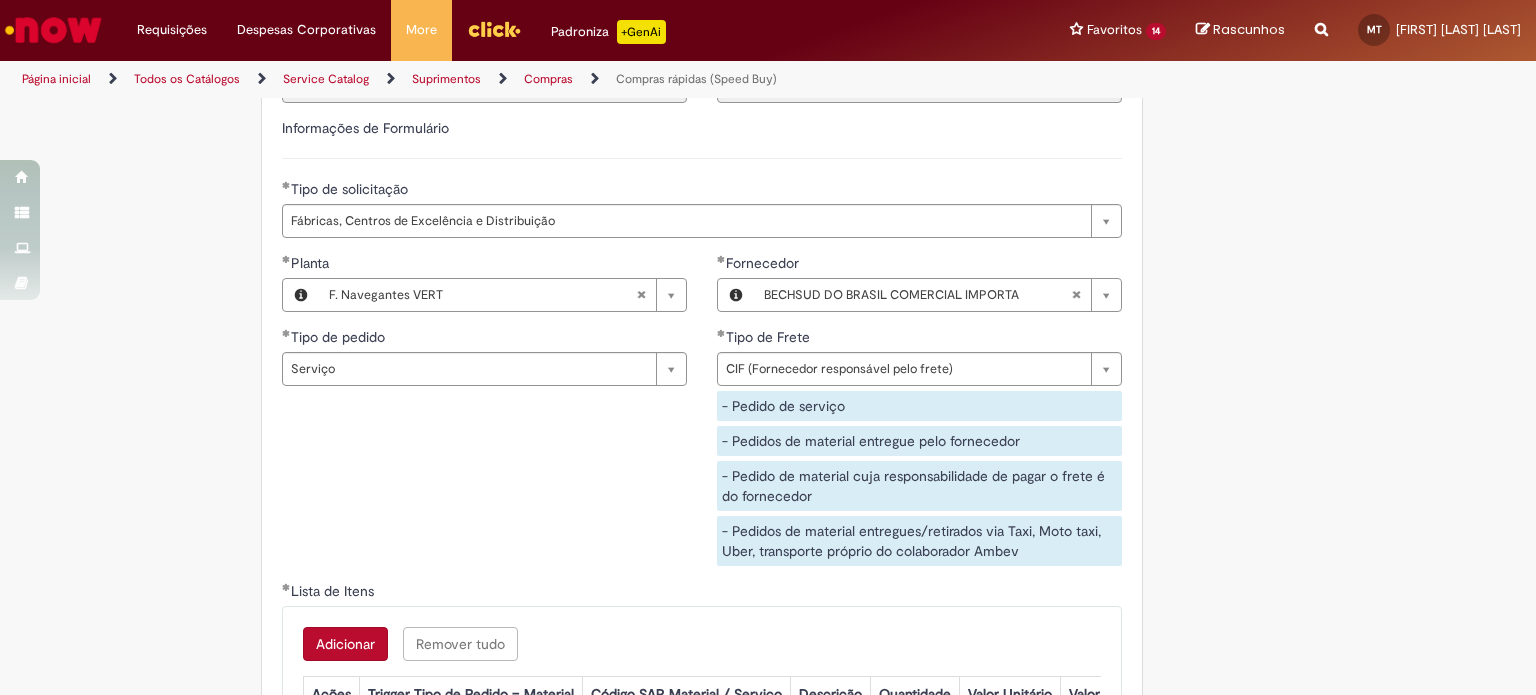 click on "**********" at bounding box center (702, 417) 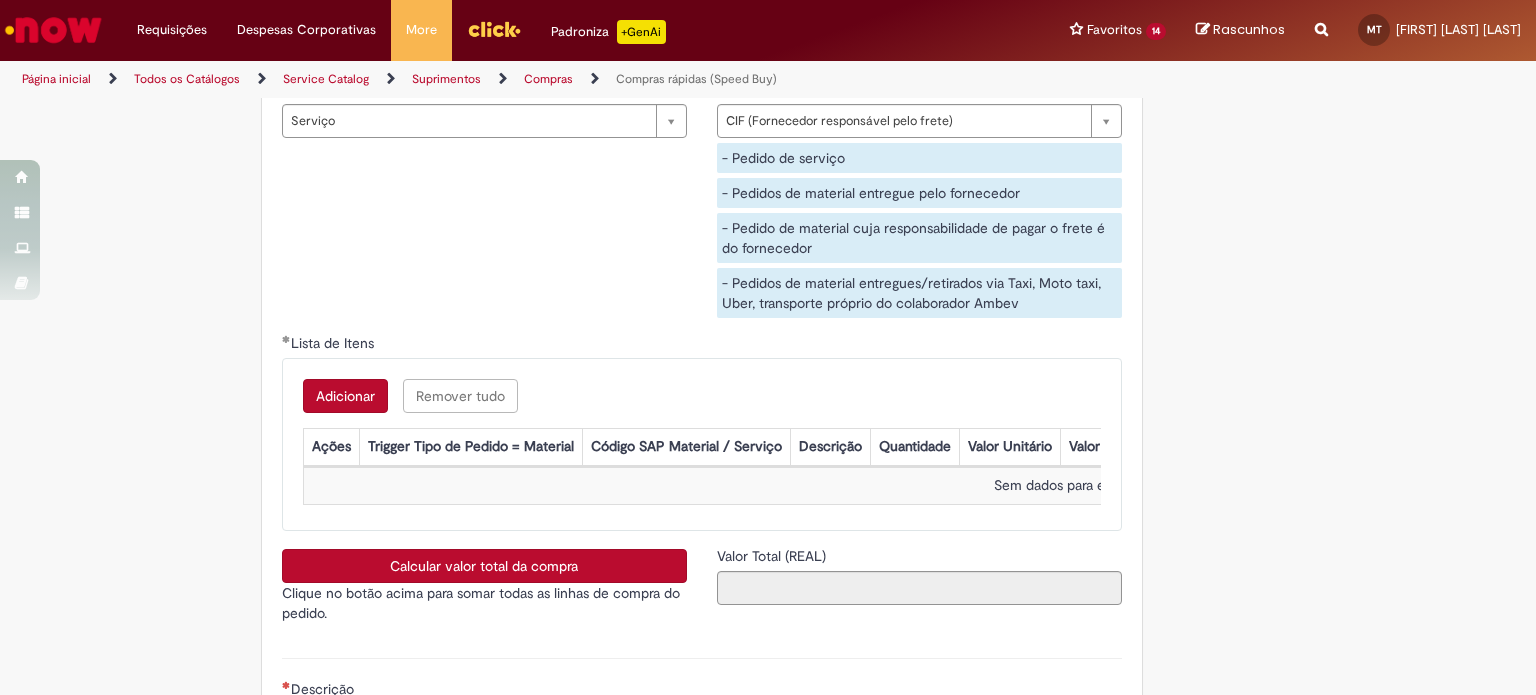 scroll, scrollTop: 3144, scrollLeft: 0, axis: vertical 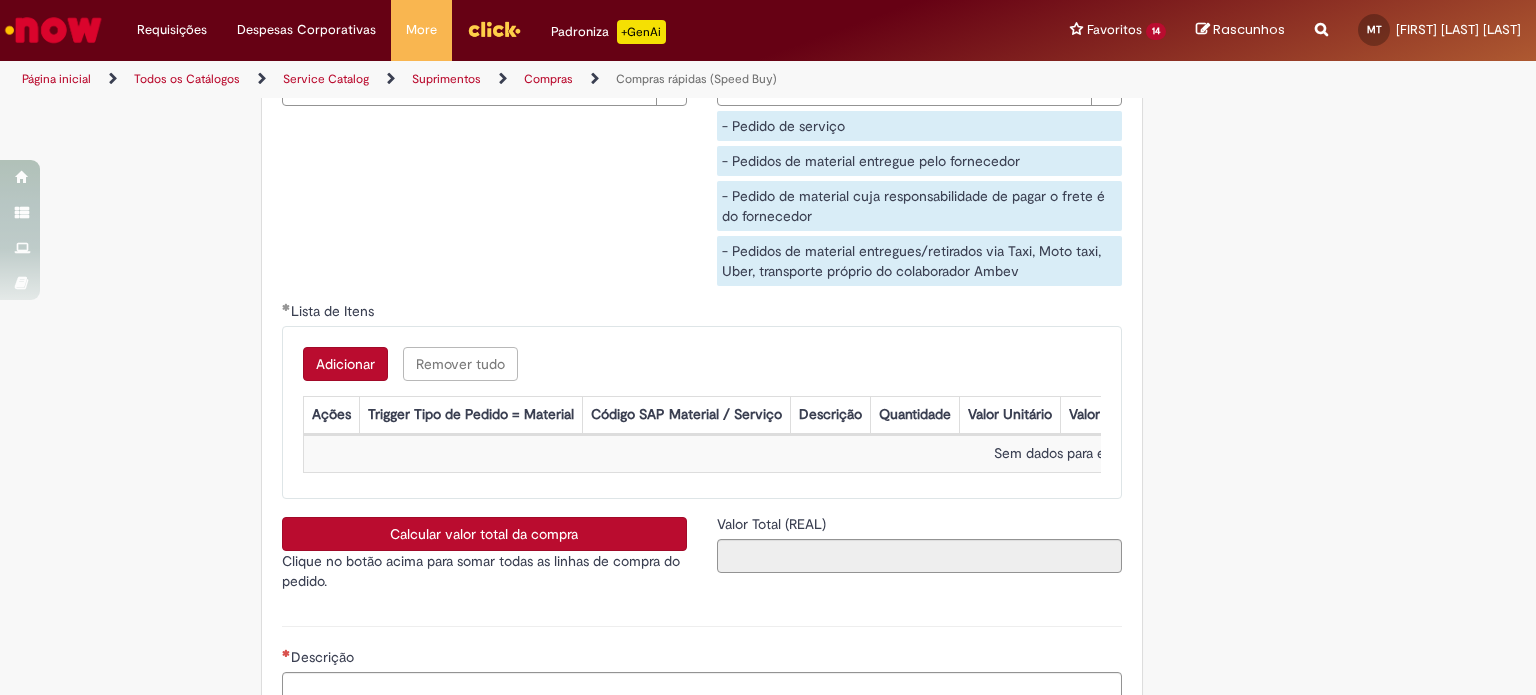 click on "Adicionar" at bounding box center (345, 364) 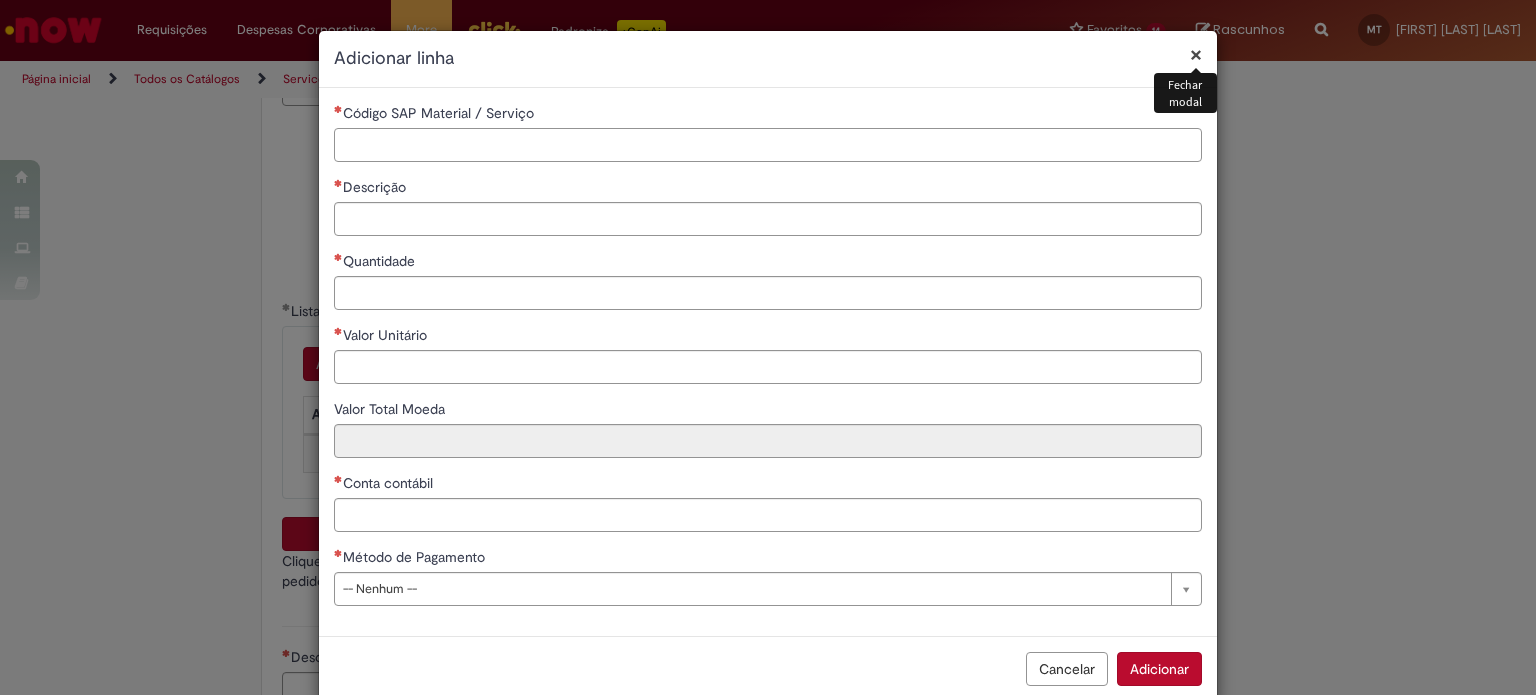 click on "Código SAP Material / Serviço" at bounding box center (768, 145) 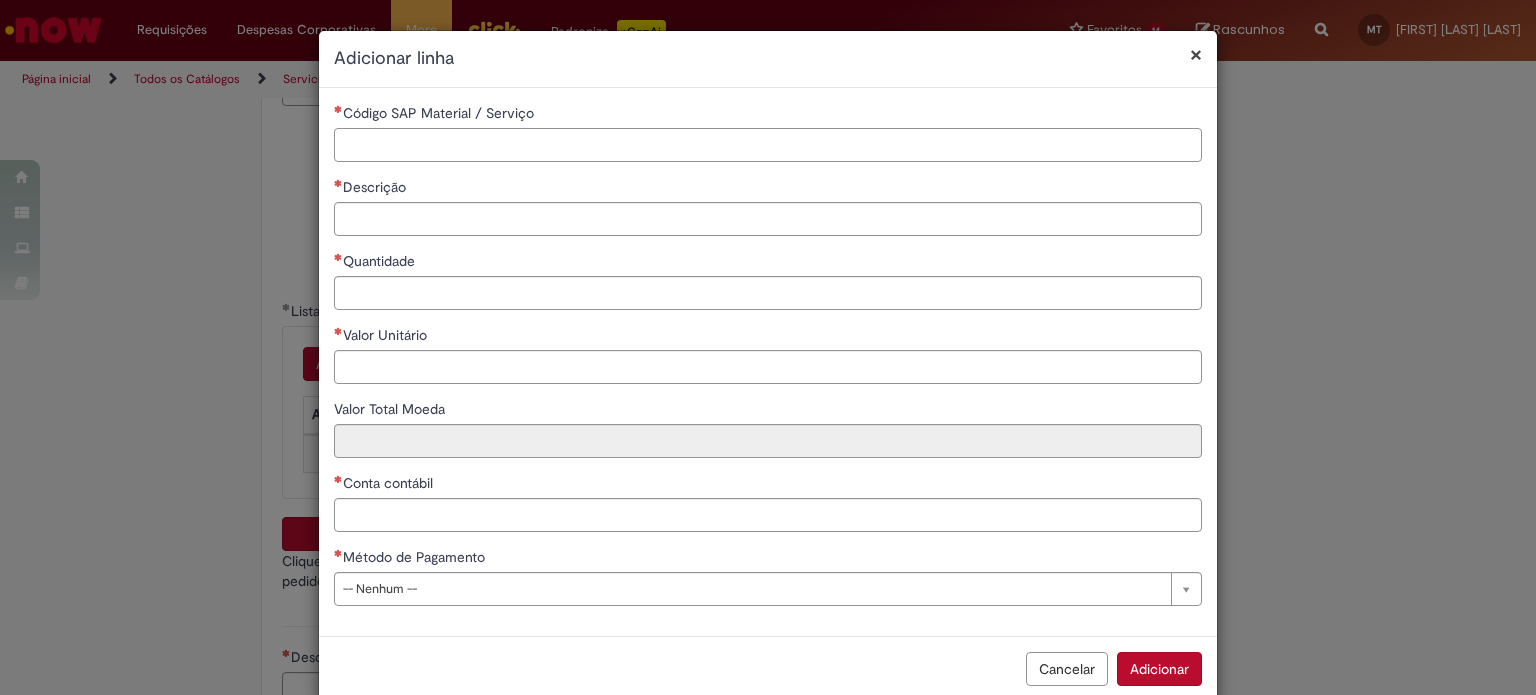 paste on "*******" 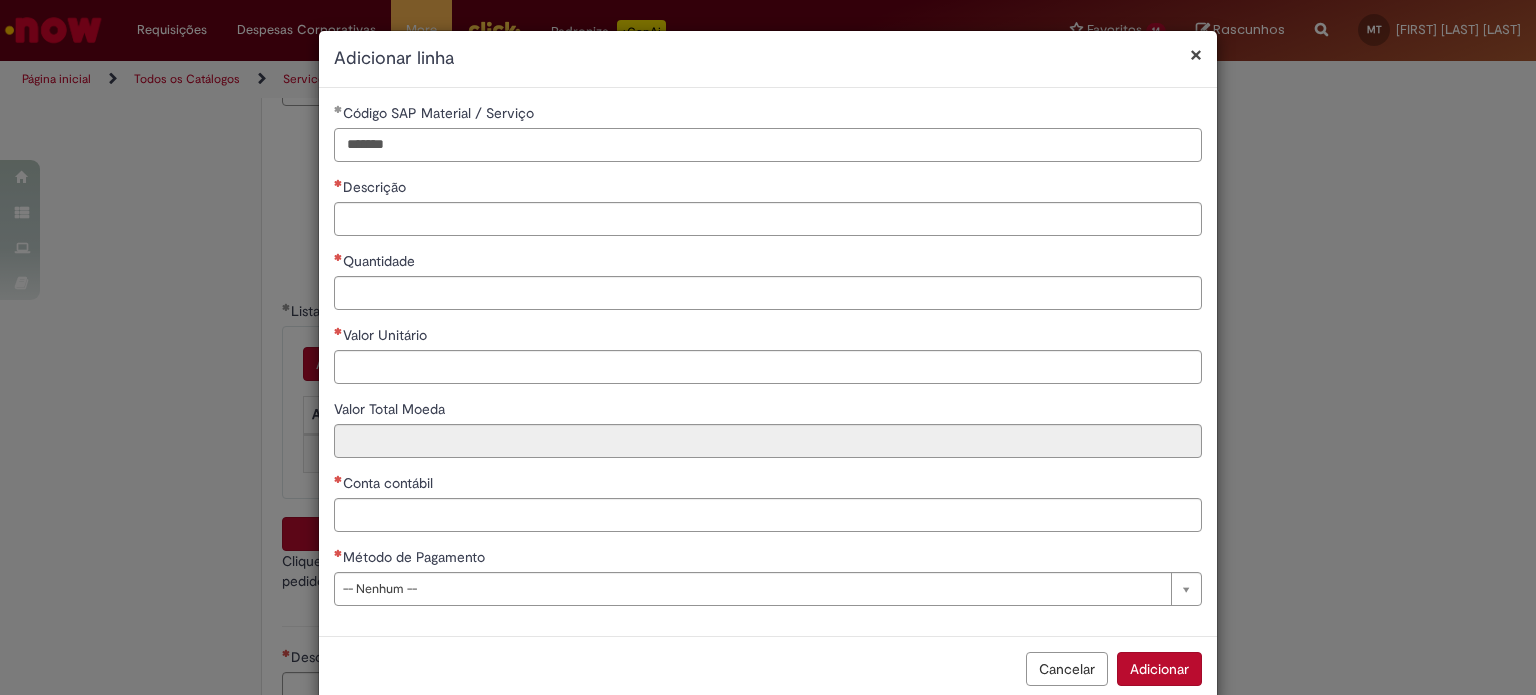 type on "*******" 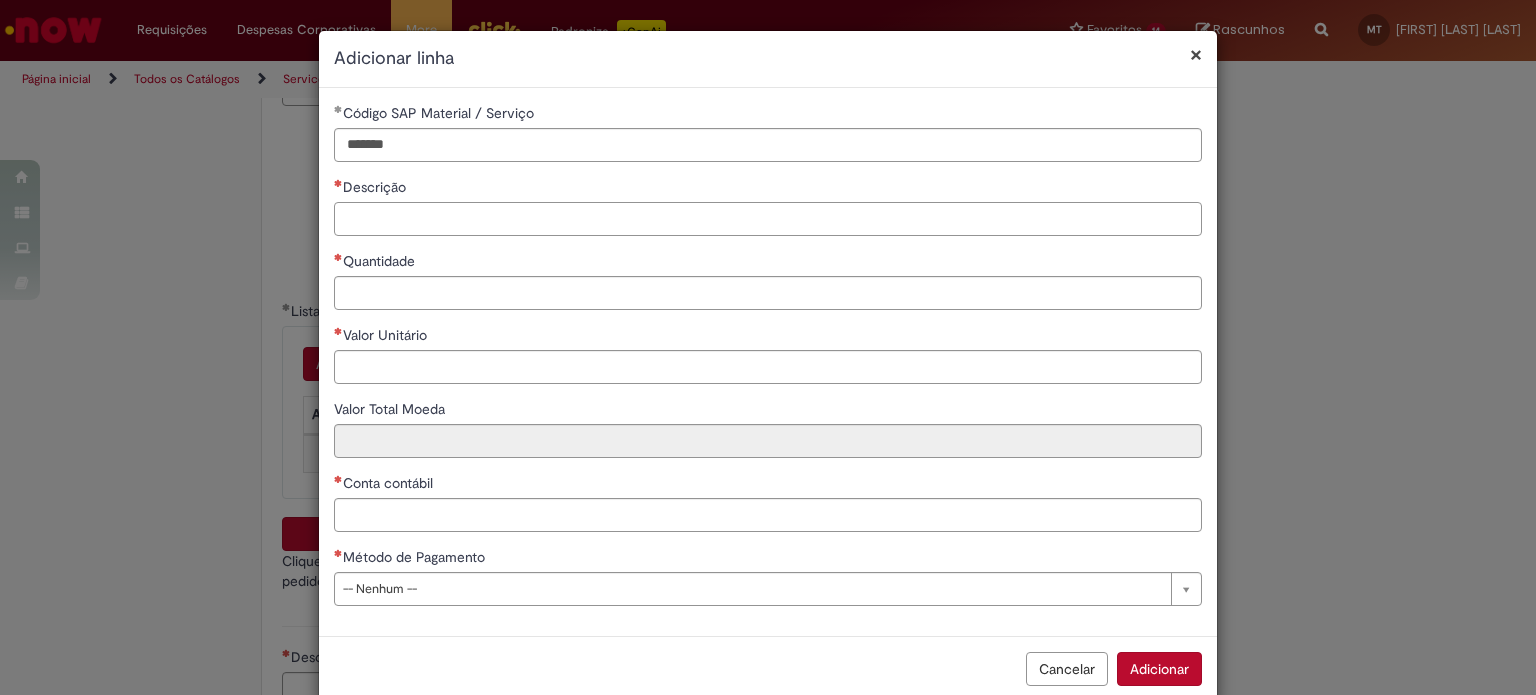 click on "Descrição" at bounding box center [768, 219] 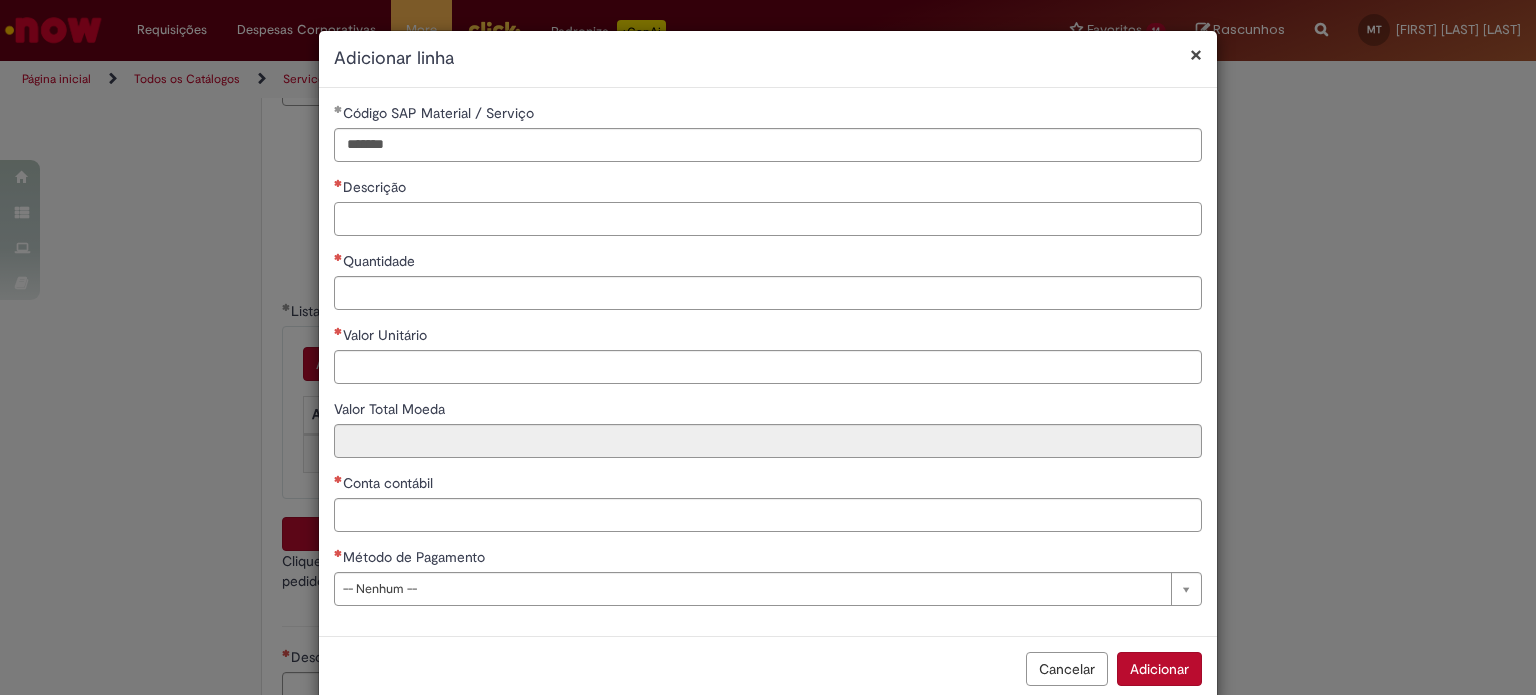 paste on "**********" 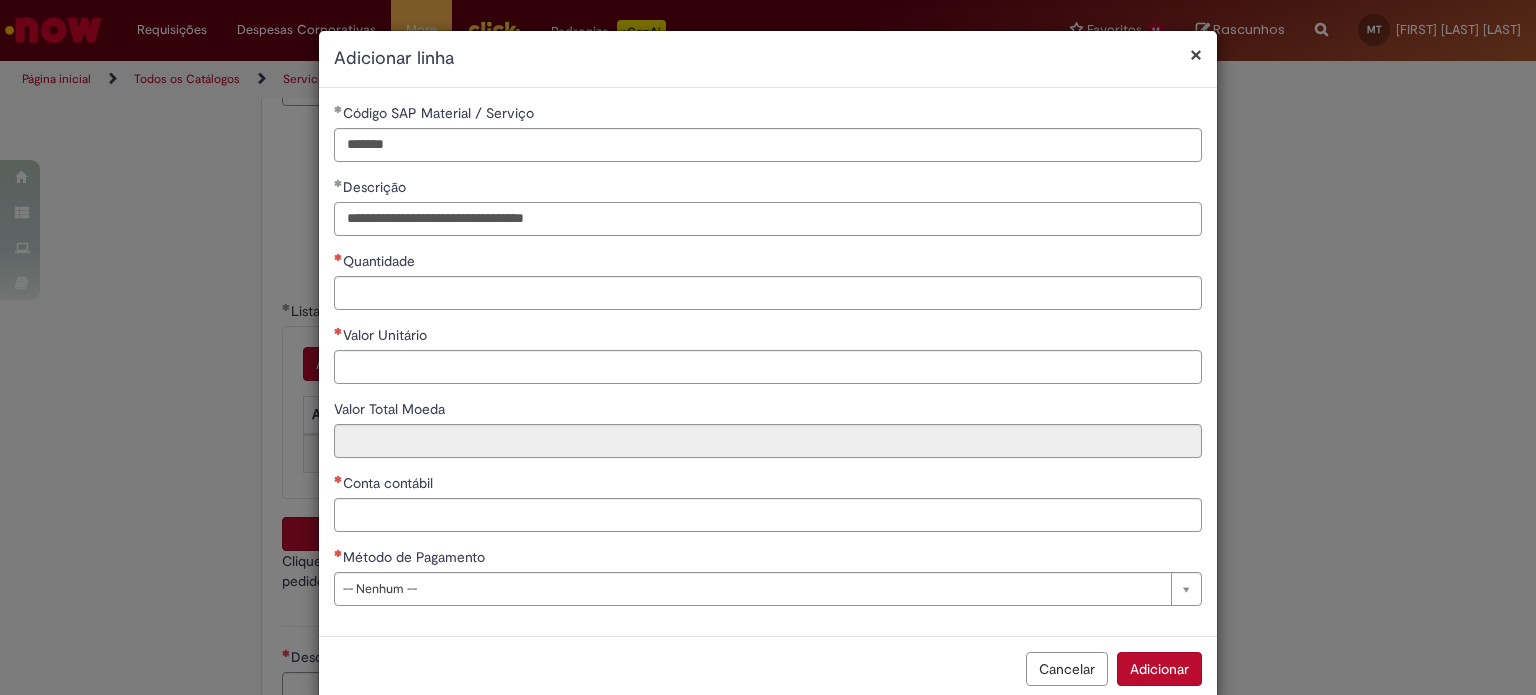 type on "**********" 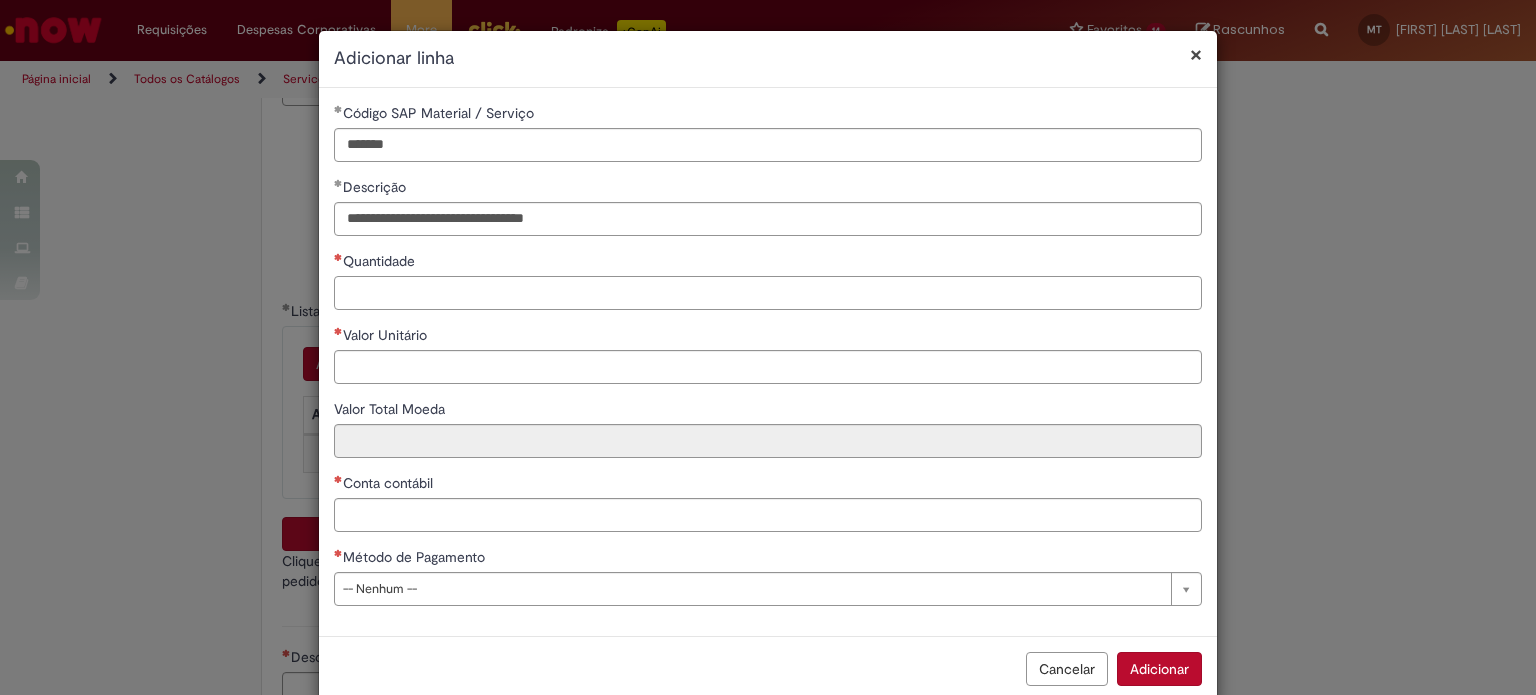 click on "Quantidade" at bounding box center (768, 293) 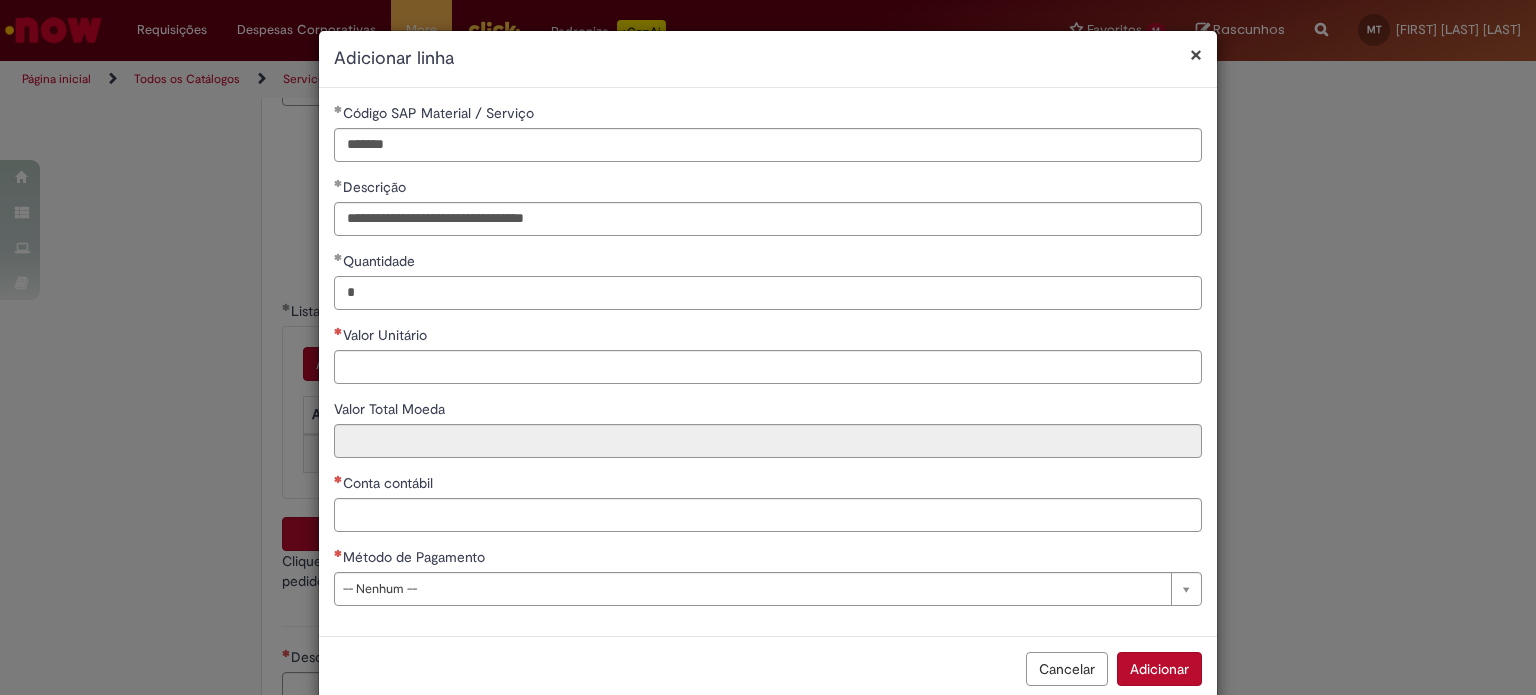 type on "*" 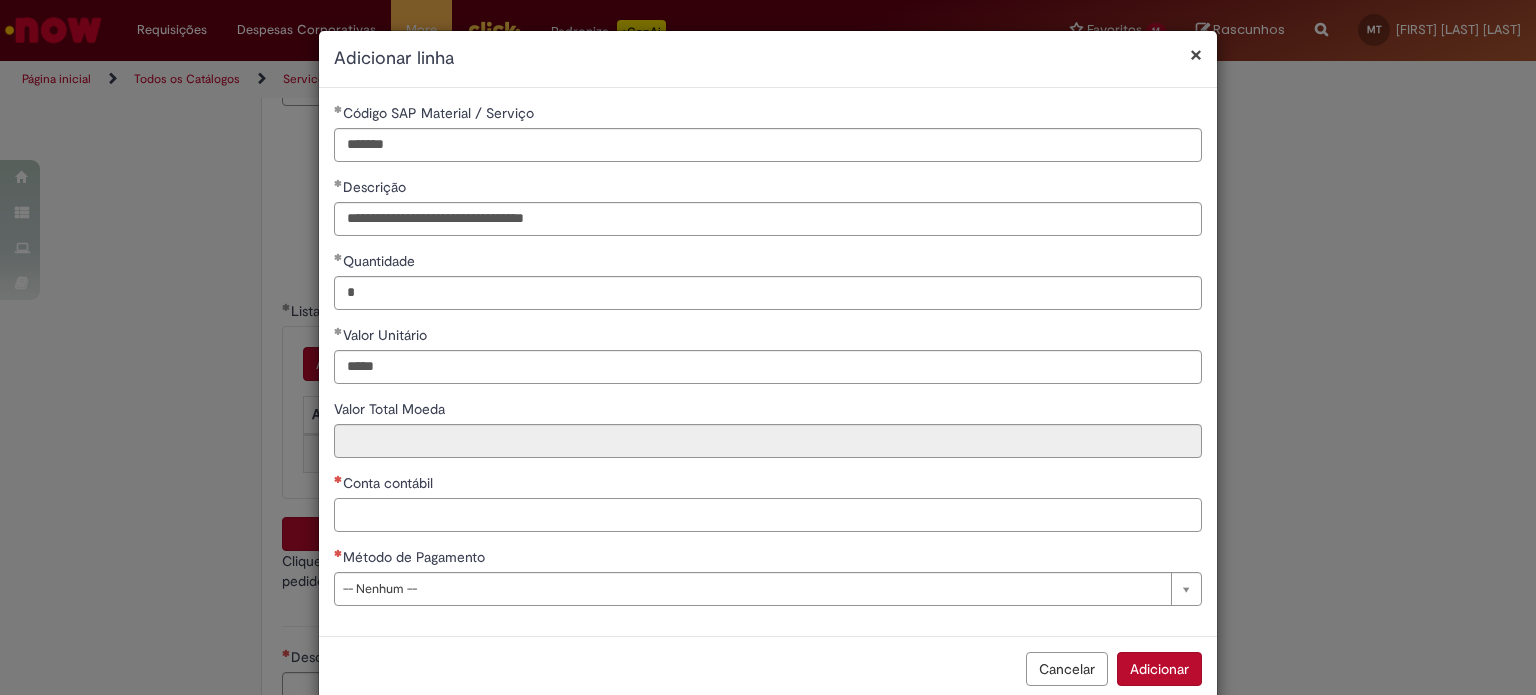 type on "*********" 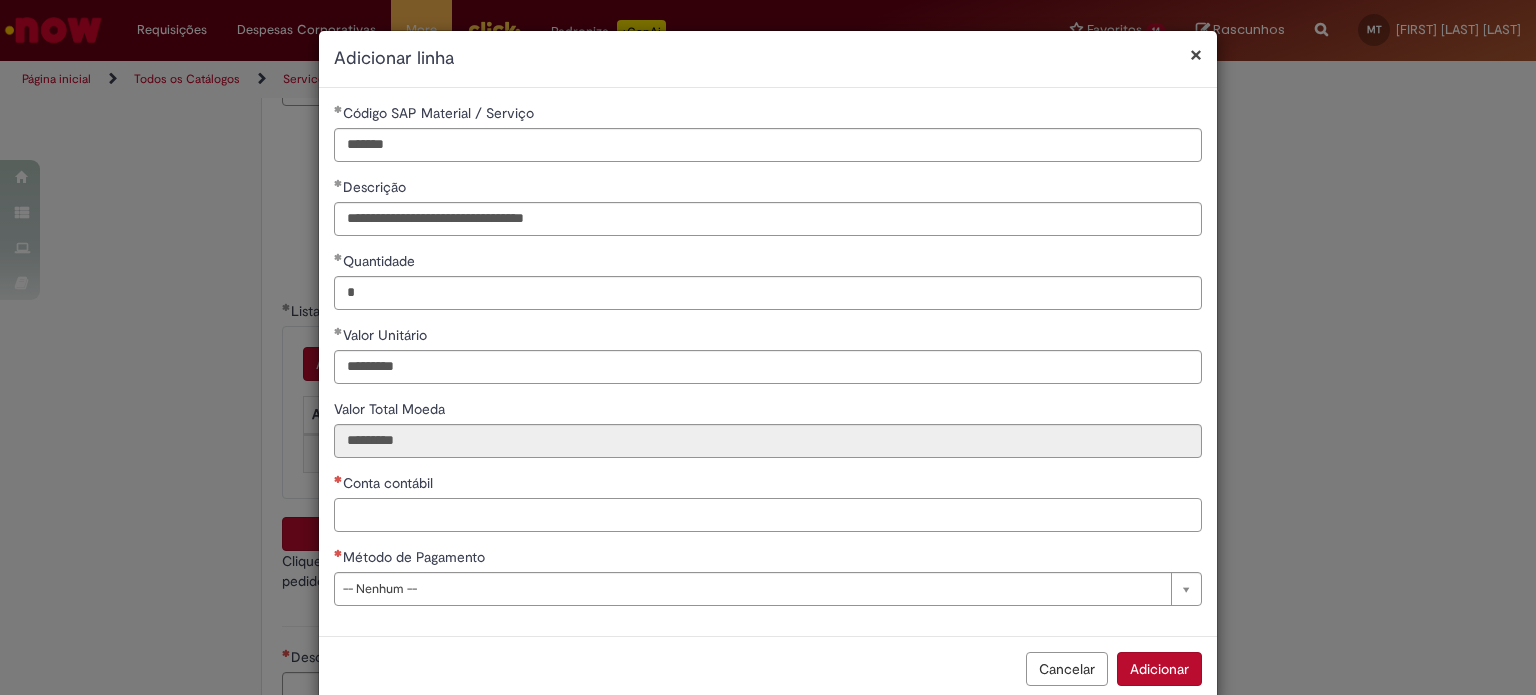 click on "Conta contábil" at bounding box center (768, 515) 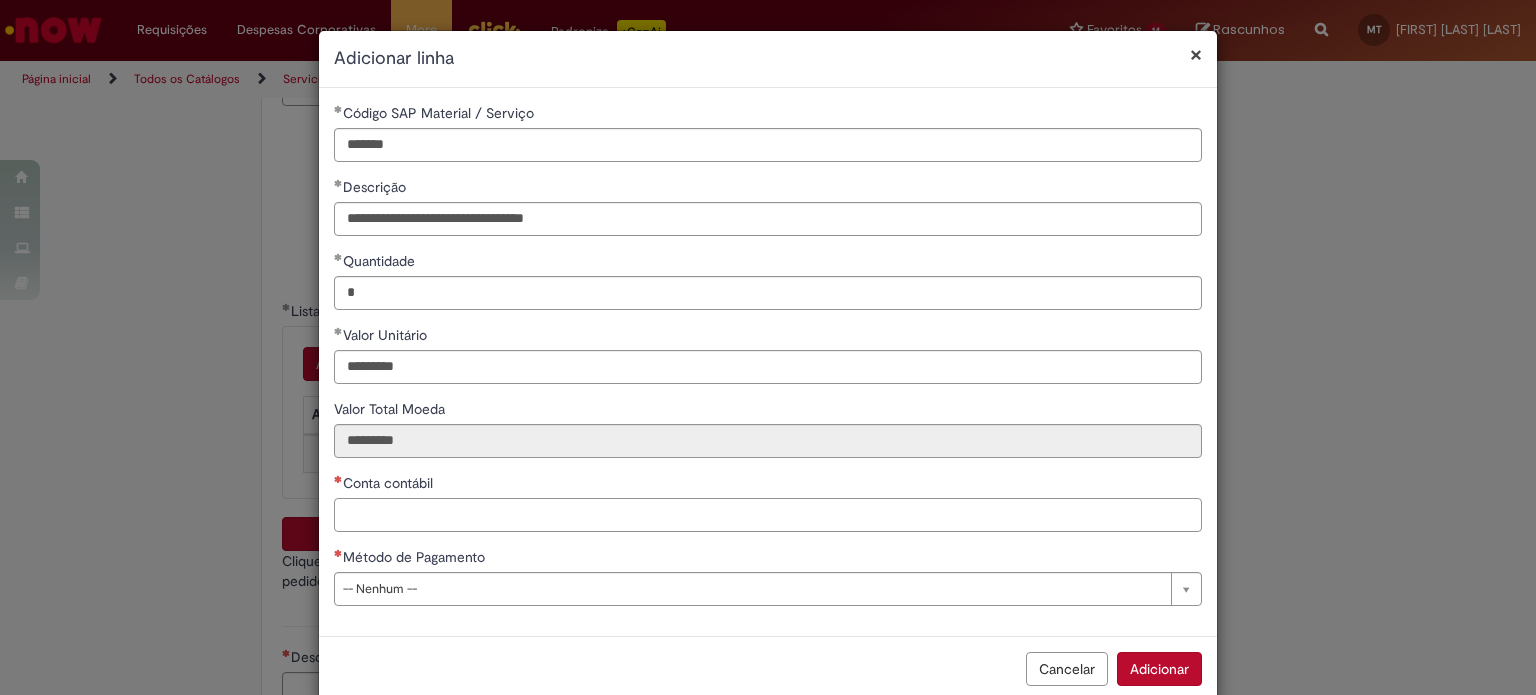 paste on "*******" 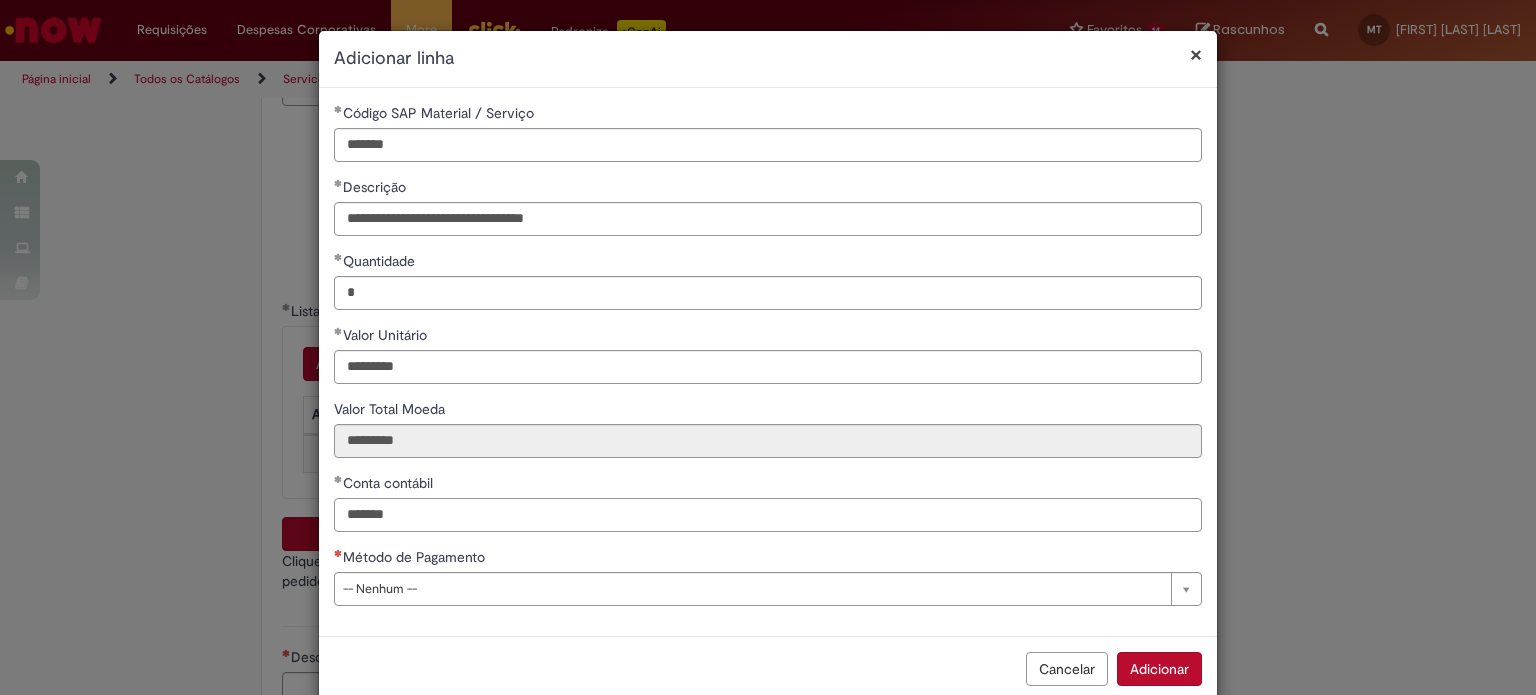 type on "*******" 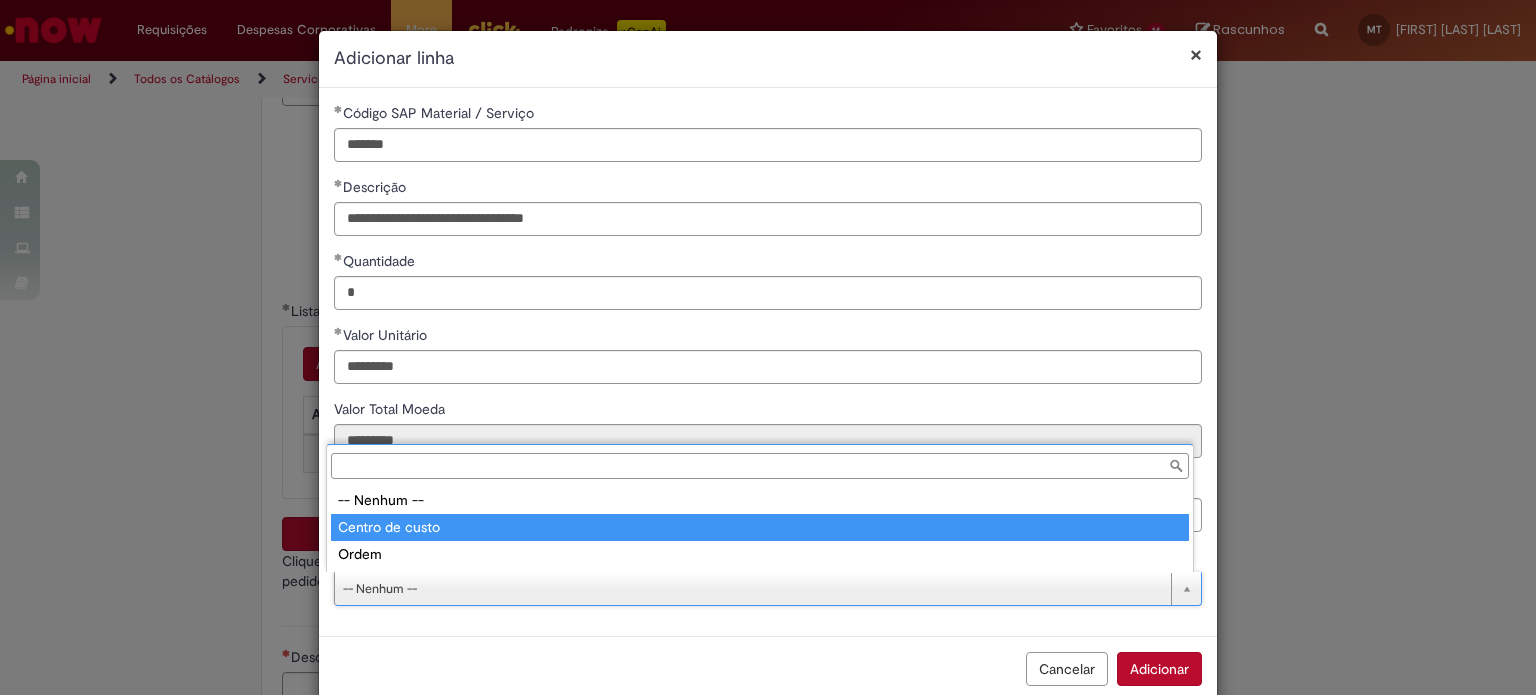 type on "**********" 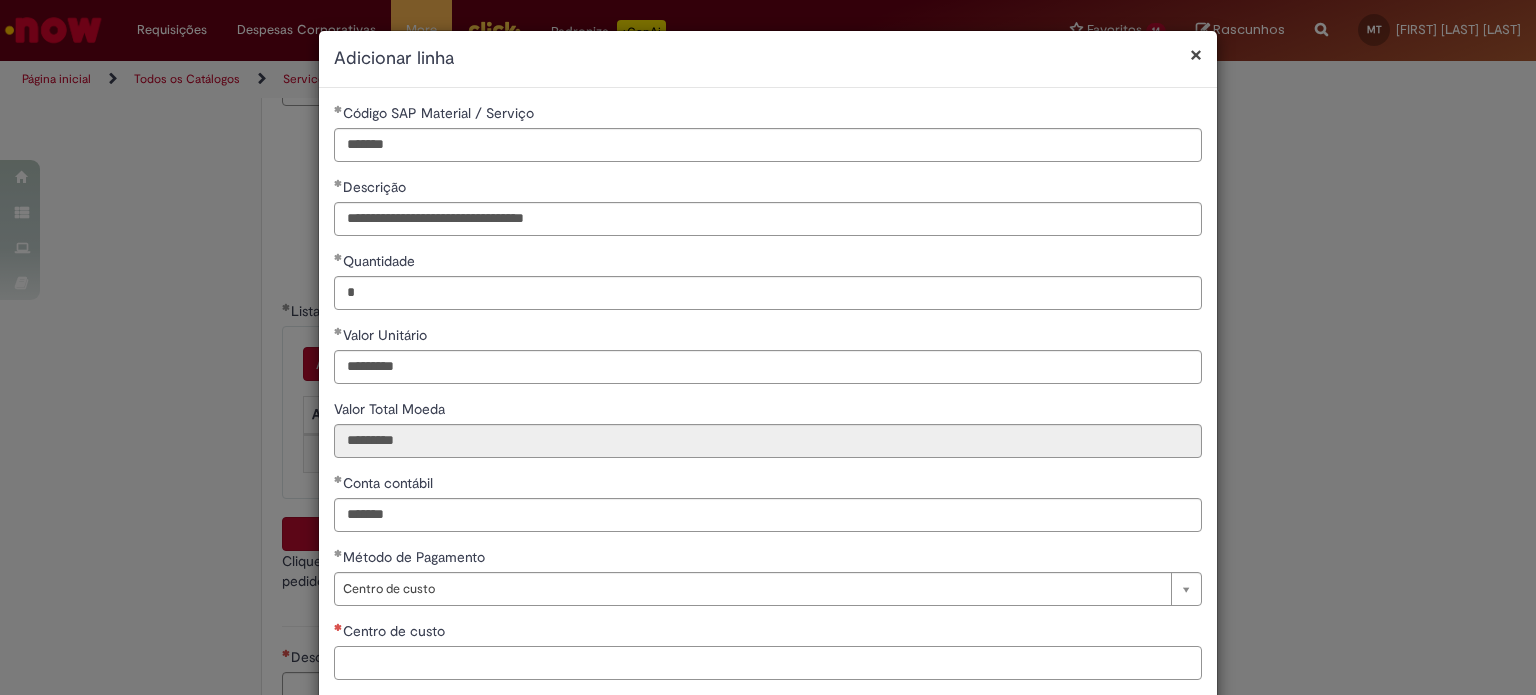 click on "Centro de custo" at bounding box center [768, 663] 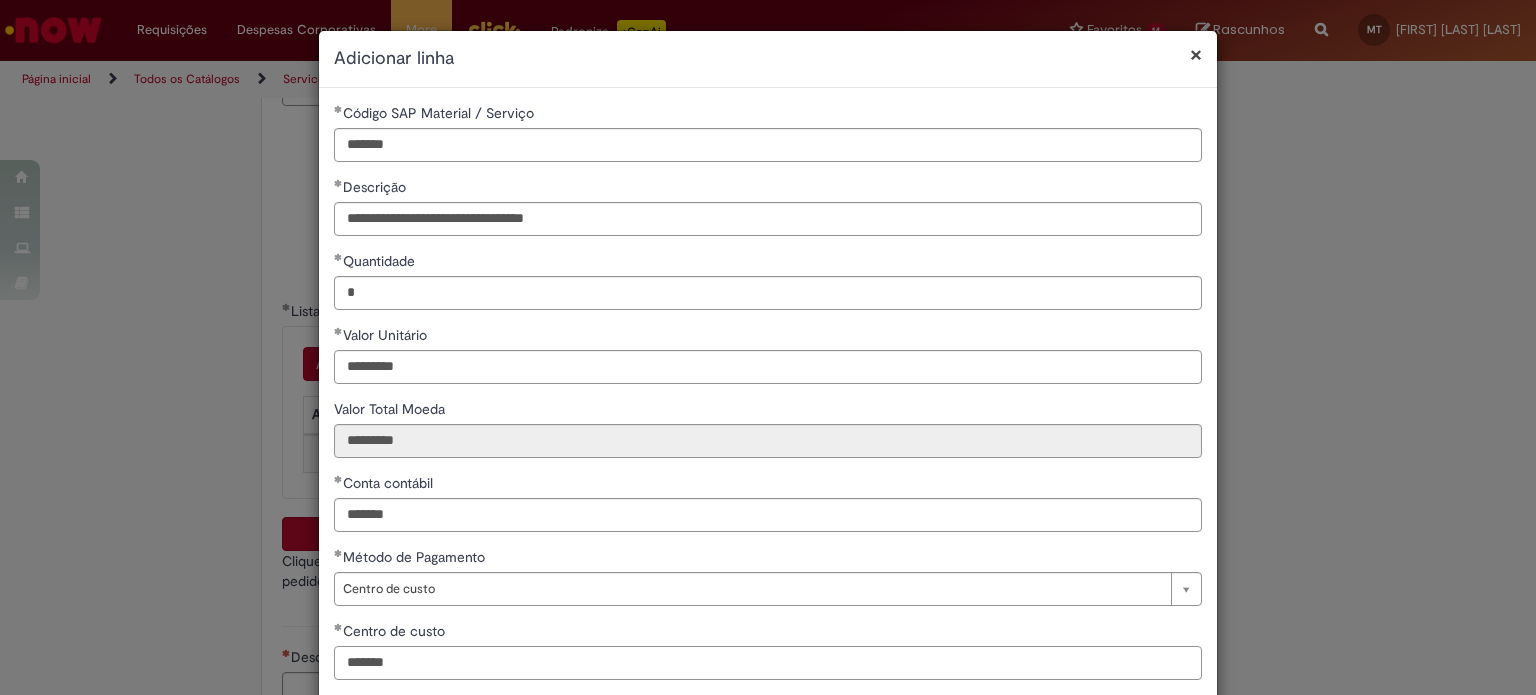 type on "*******" 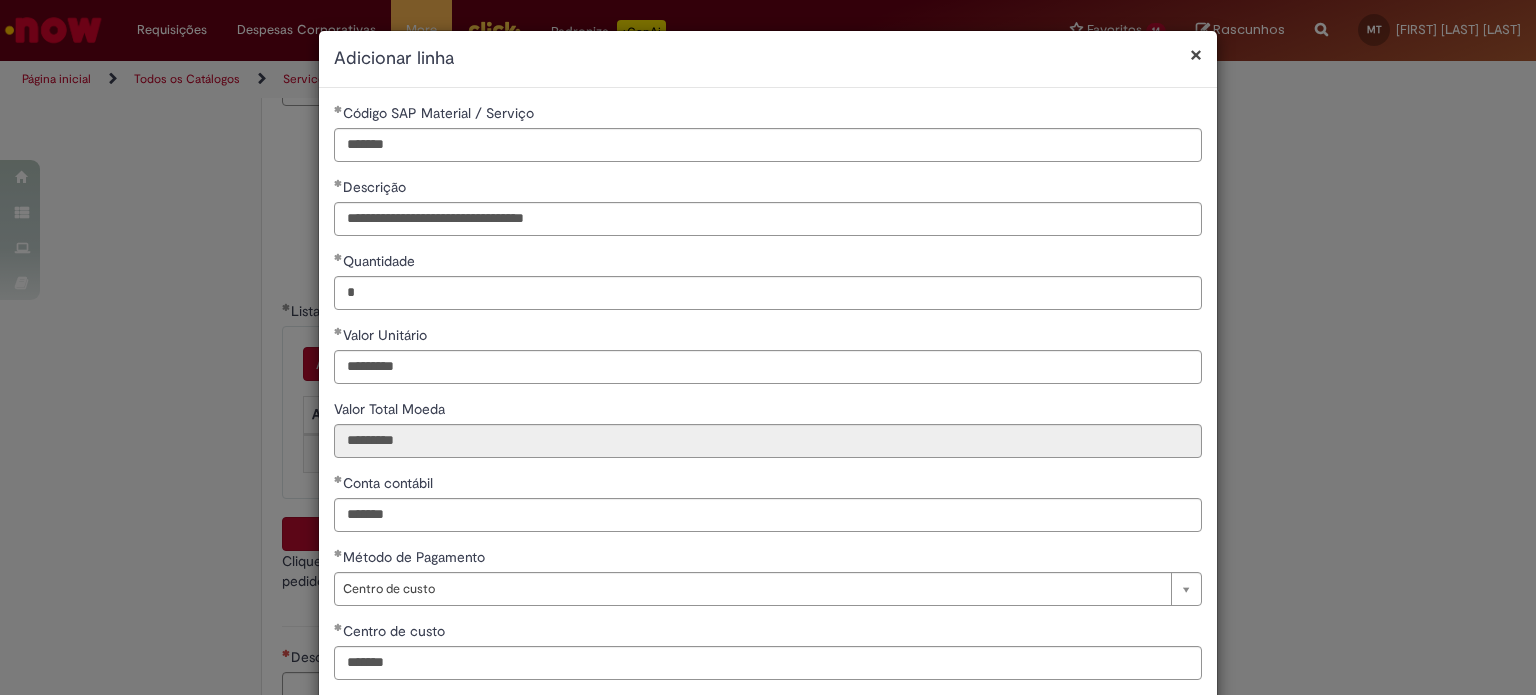click on "**********" at bounding box center [768, 347] 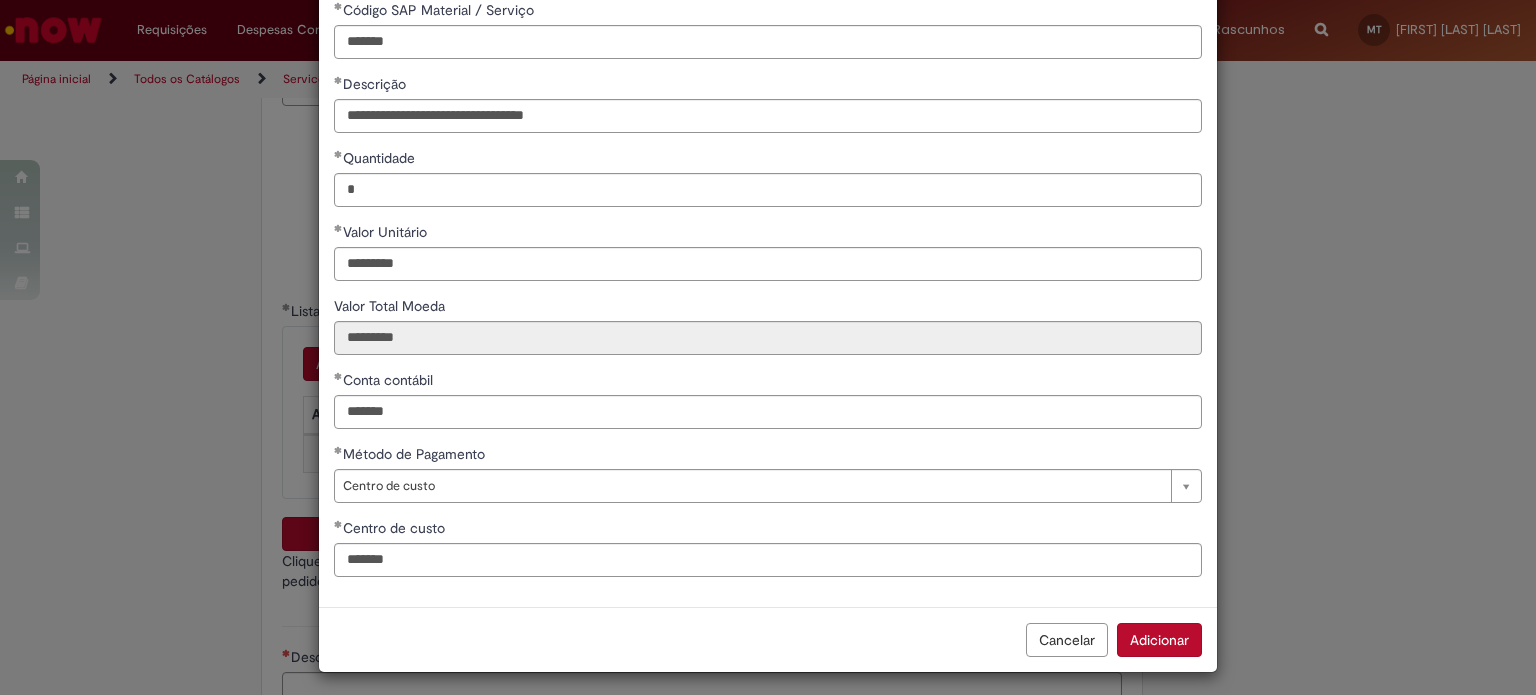 scroll, scrollTop: 111, scrollLeft: 0, axis: vertical 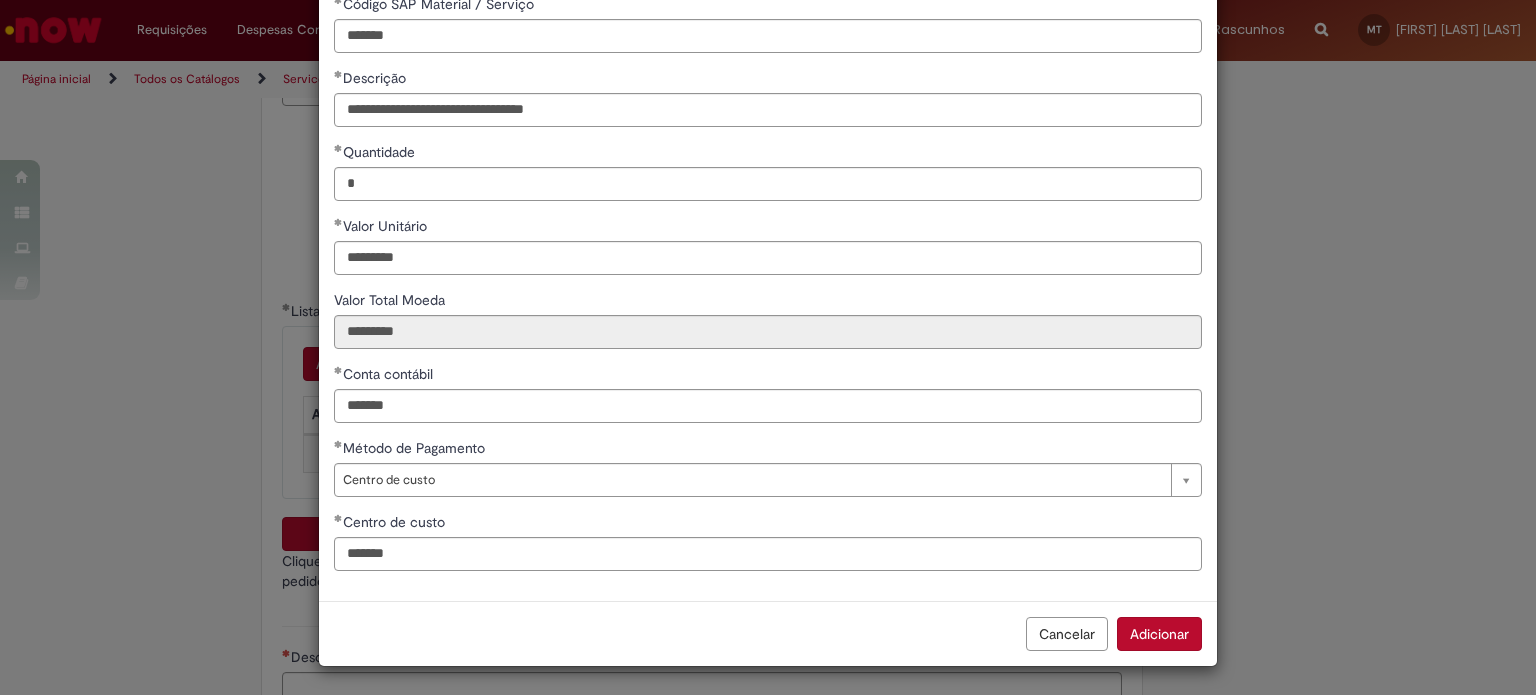 click on "Adicionar" at bounding box center [1159, 634] 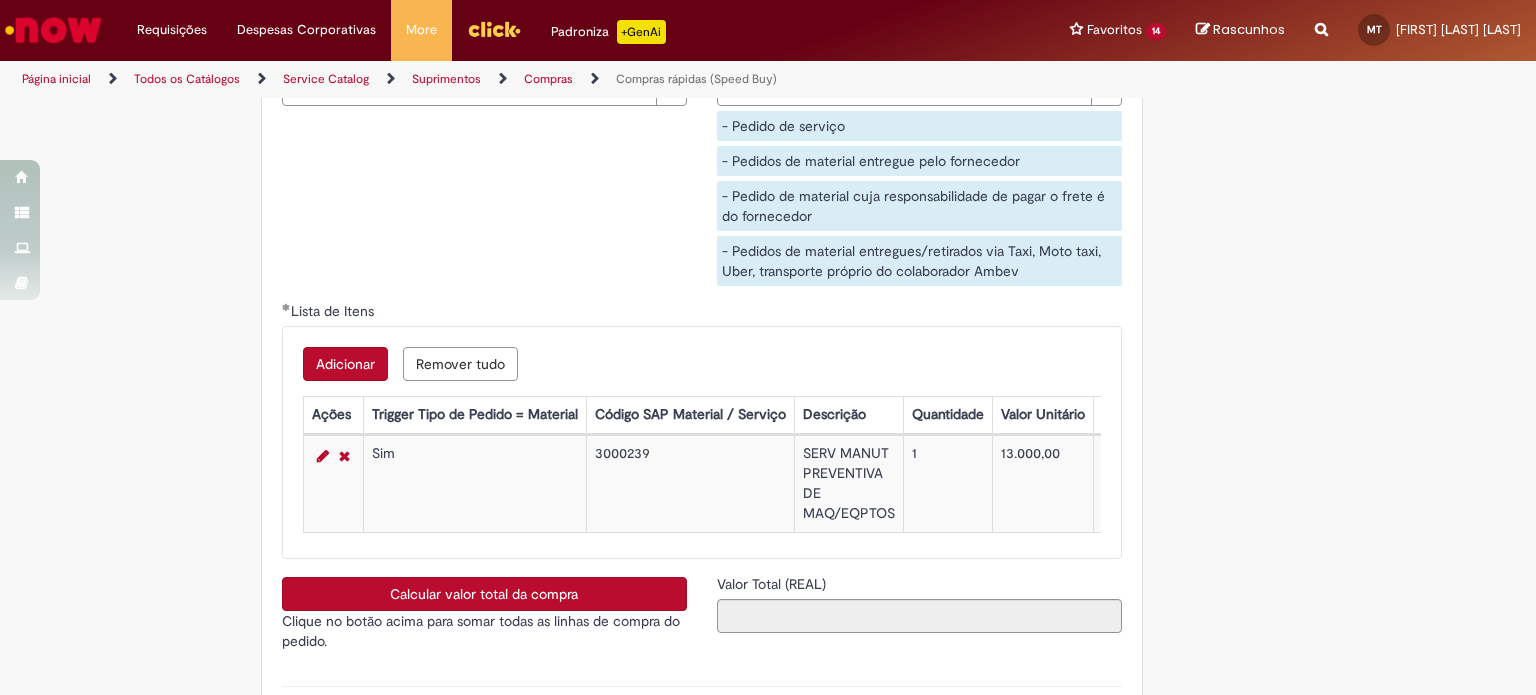 click on "Calcular valor total da compra" at bounding box center (484, 594) 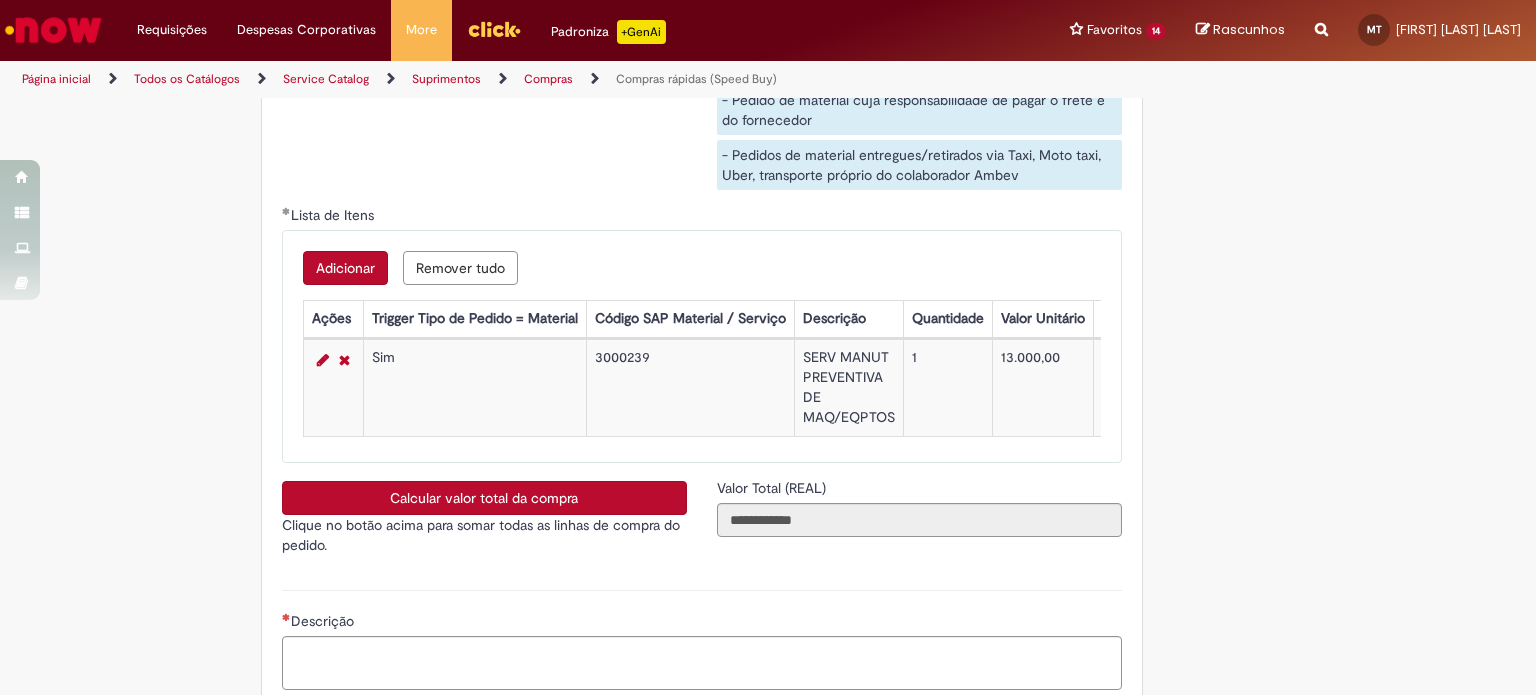 scroll, scrollTop: 3569, scrollLeft: 0, axis: vertical 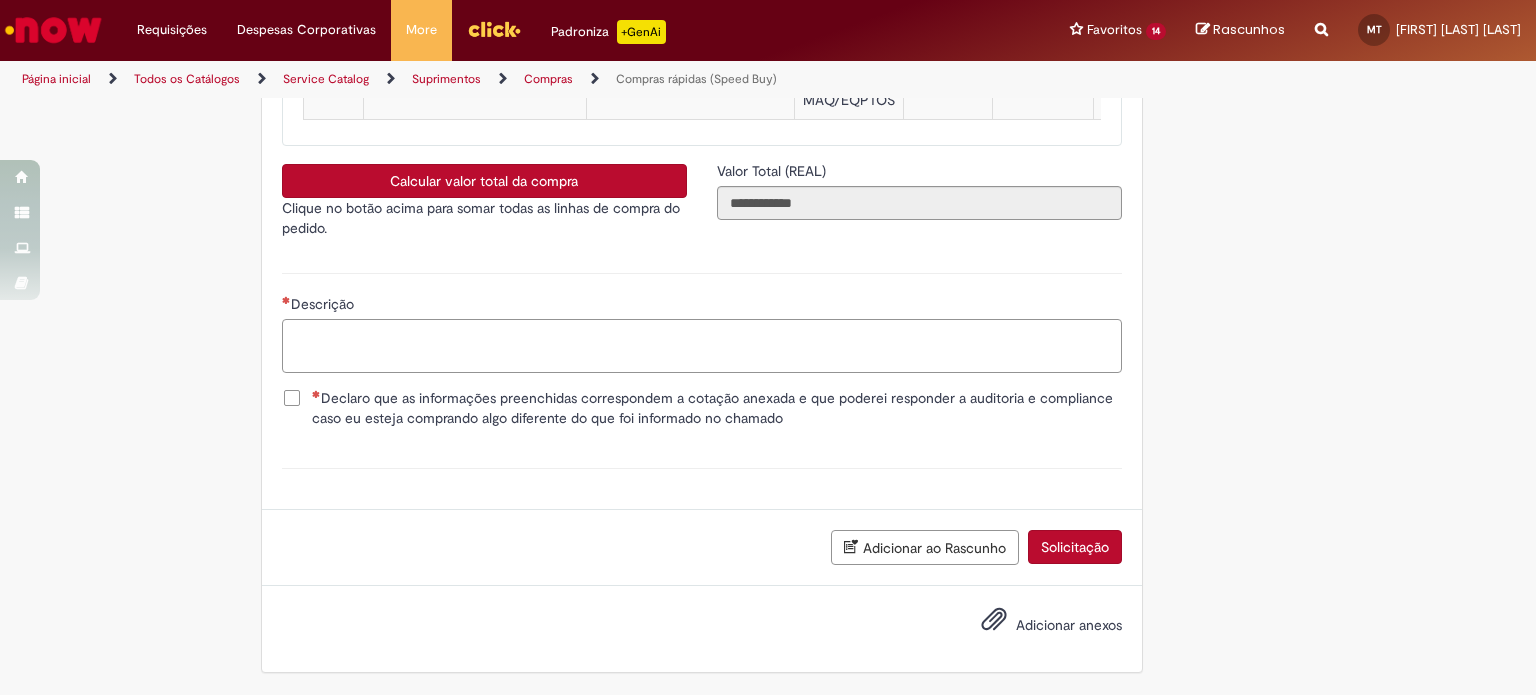 click on "Descrição" at bounding box center (702, 346) 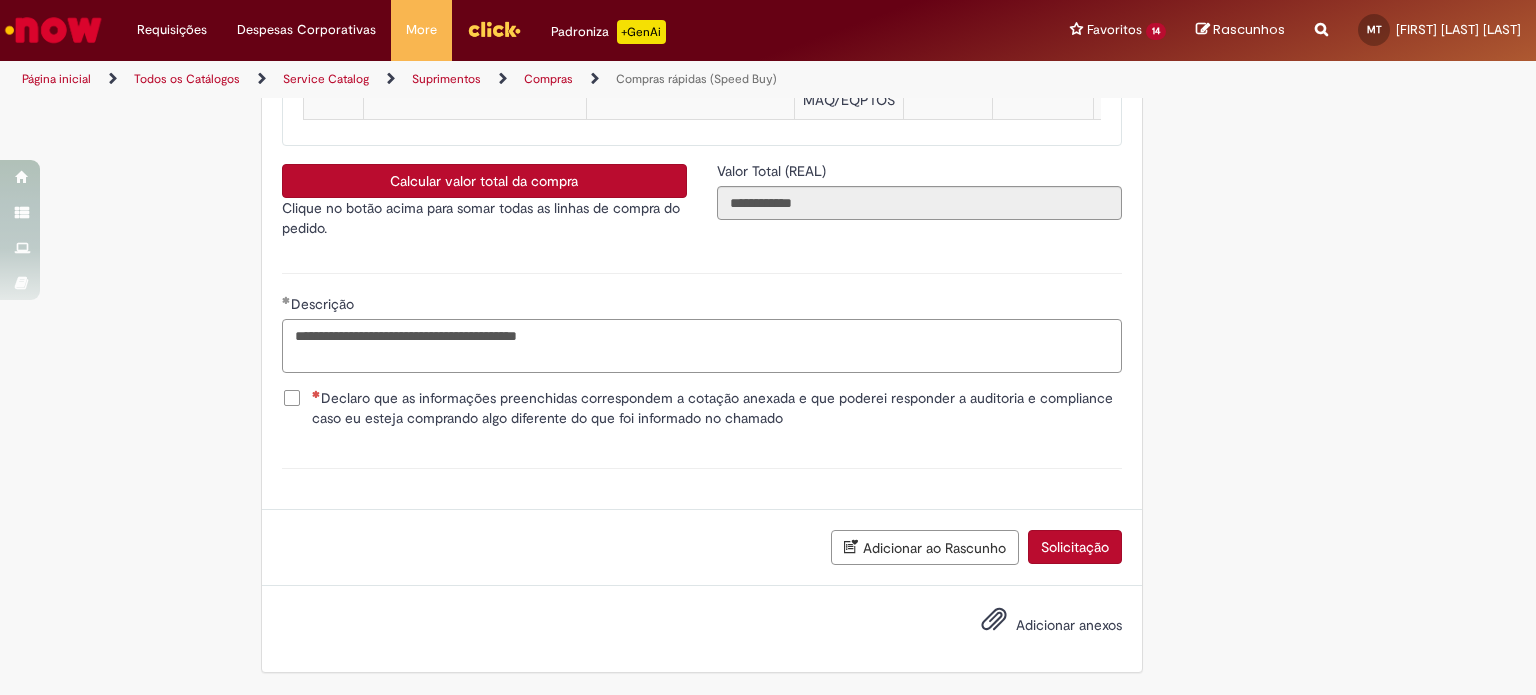 type on "**********" 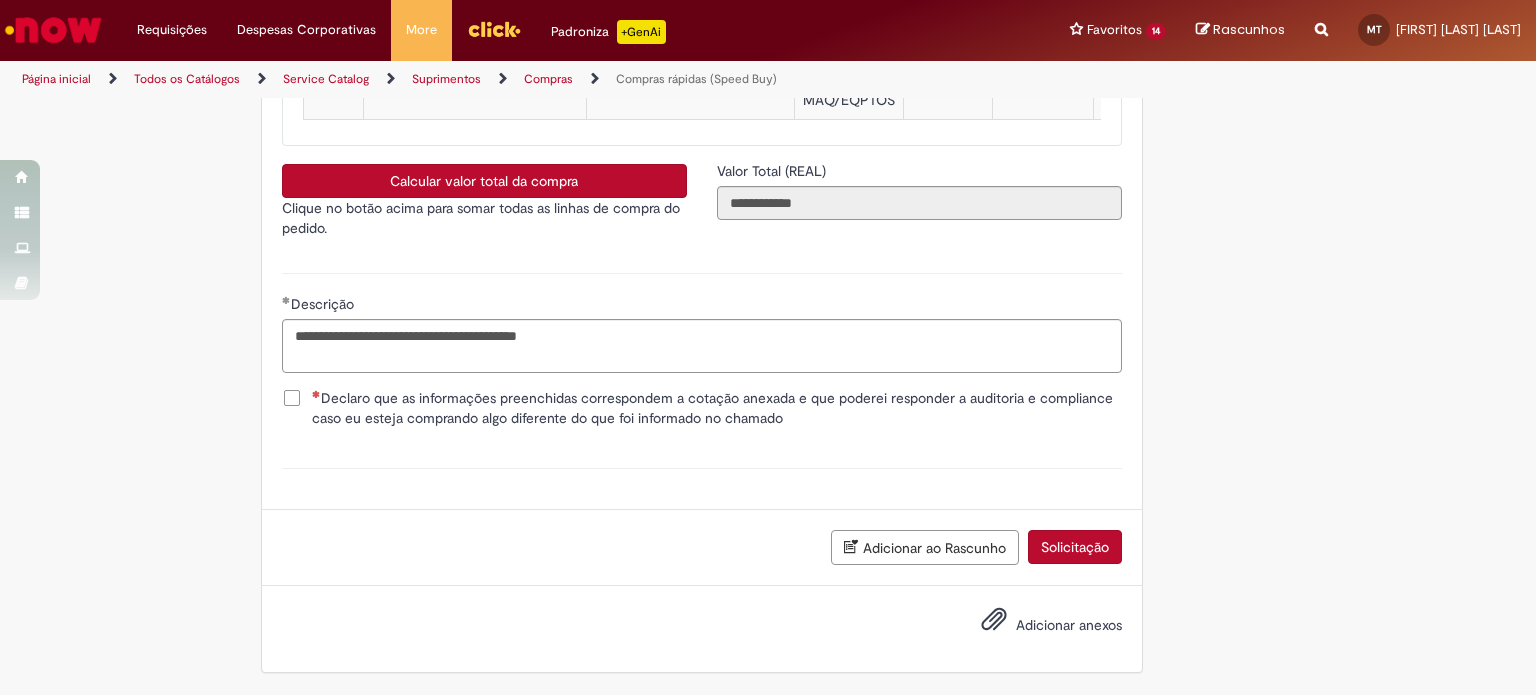 click on "Declaro que as informações preenchidas correspondem a cotação anexada e que poderei responder a auditoria e compliance caso eu esteja comprando algo diferente do que foi informado no chamado" at bounding box center [717, 408] 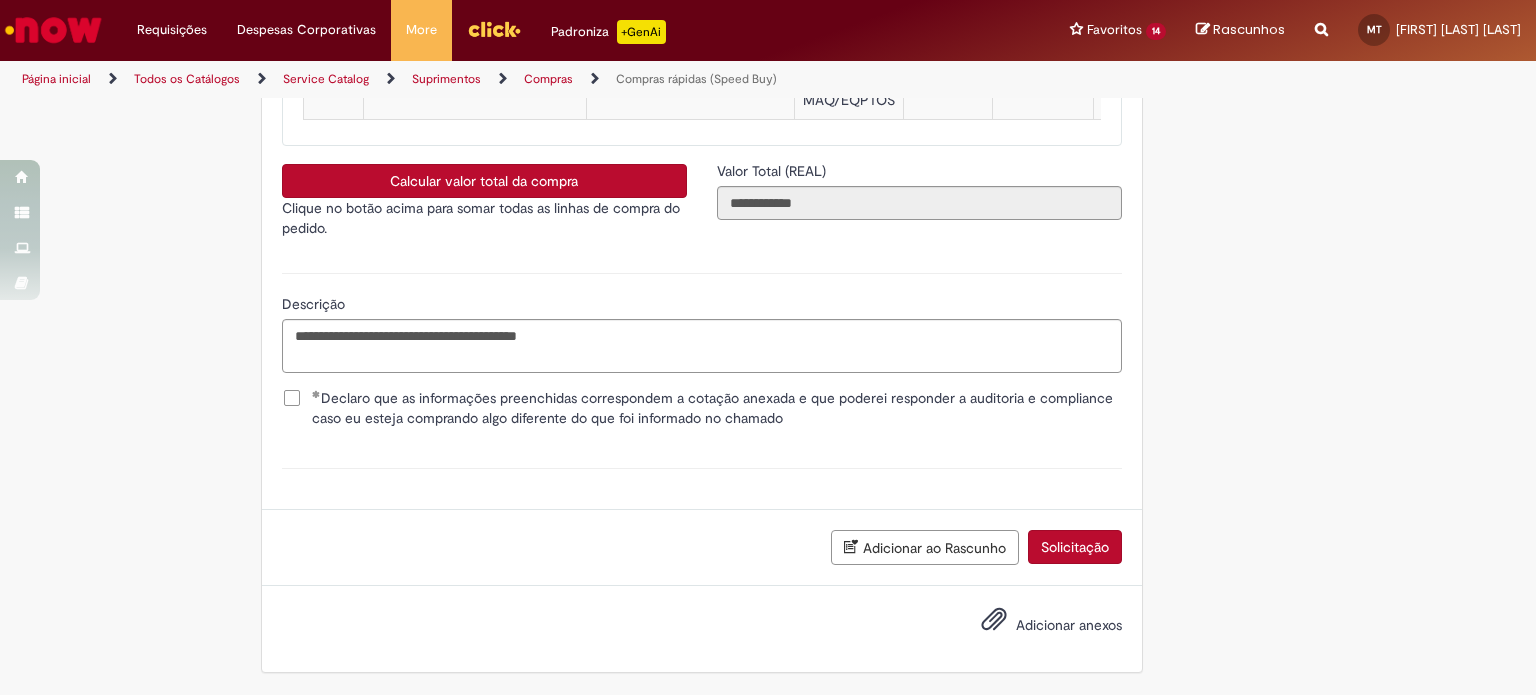 click on "Adicionar anexos" at bounding box center [1069, 625] 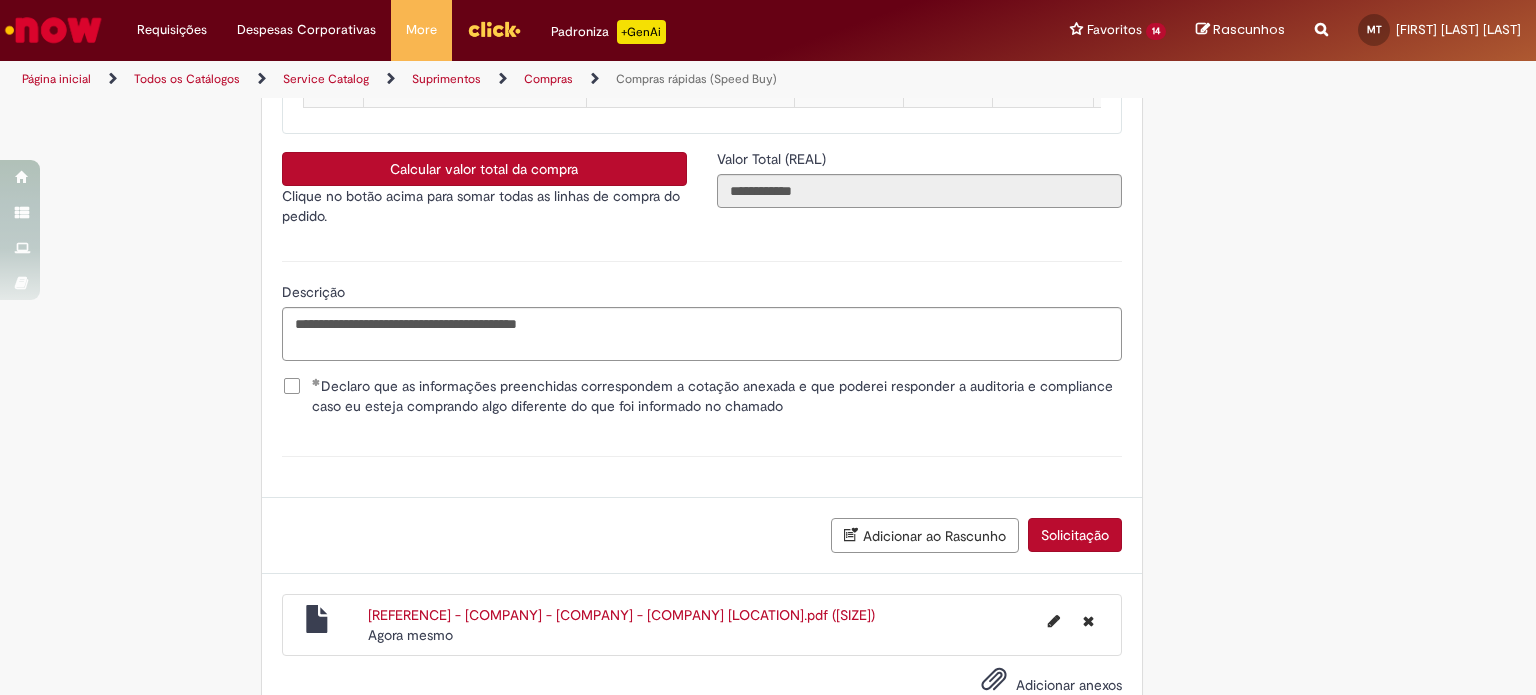 click on "Obrigatório um anexo.
Adicionar a Favoritos
Compras rápidas (Speed Buy)
Chamado destinado para a geração de pedido de compra de indiretos.
O Speed buy é a ferramenta oficial para a geração de pedidos de compra que atenda aos seguintes requisitos:
Compras de material e serviço indiretos
Compras inferiores a R$13.000 *
Compras com fornecedores nacionais
Compras de material sem contrato ativo no SAP para o centro solicitado
* Essa cota é referente ao tipo de solicitação padrão de Speed buy. Os chamados com cotas especiais podem possuir valores divergentes.
Regras de Utilização
No campo “Tipo de Solicitação” selecionar a opção correspondente a sua unidade de negócio.
Solicitação Padrão de Speed buy:
Fábricas, centros de Excelência e de Distribuição:  habilitado para todos usuários ambev
Ativos   de TI:" at bounding box center [768, -1358] 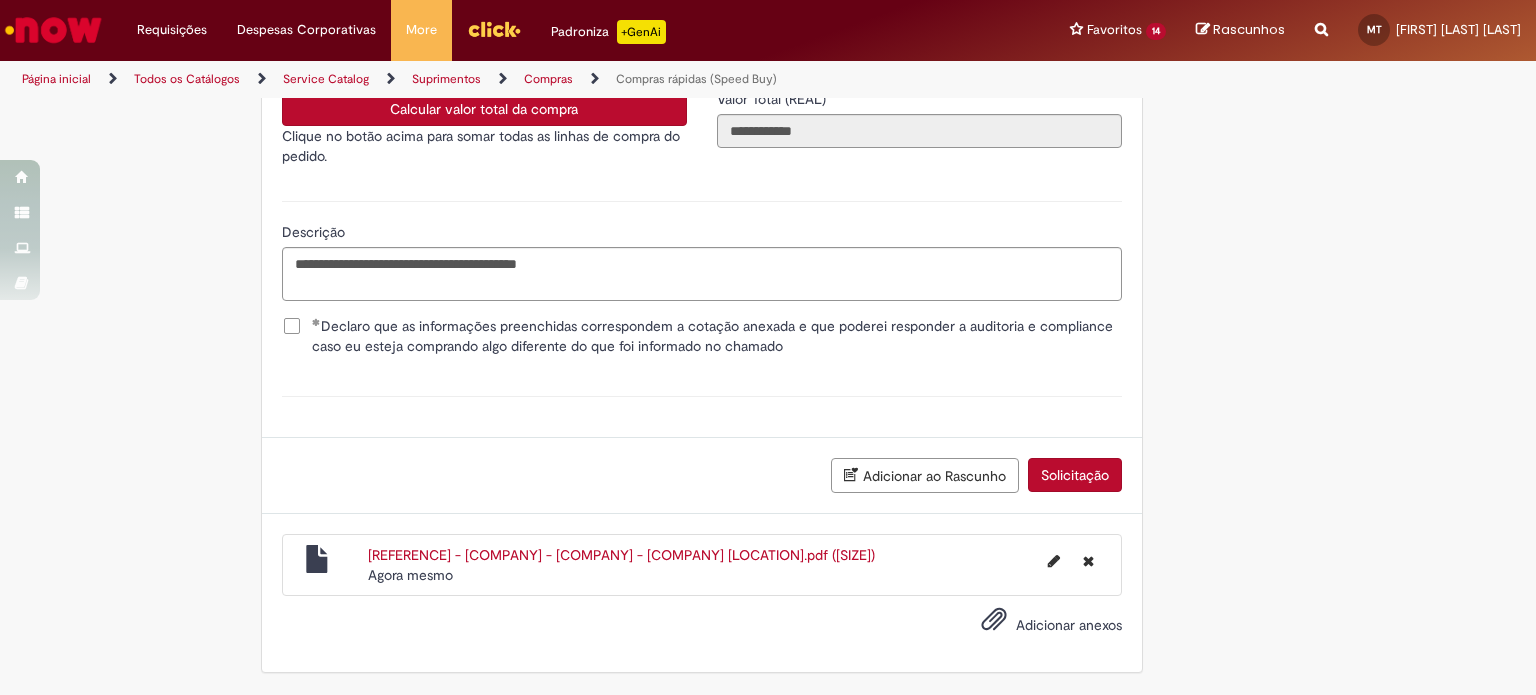 scroll, scrollTop: 3660, scrollLeft: 0, axis: vertical 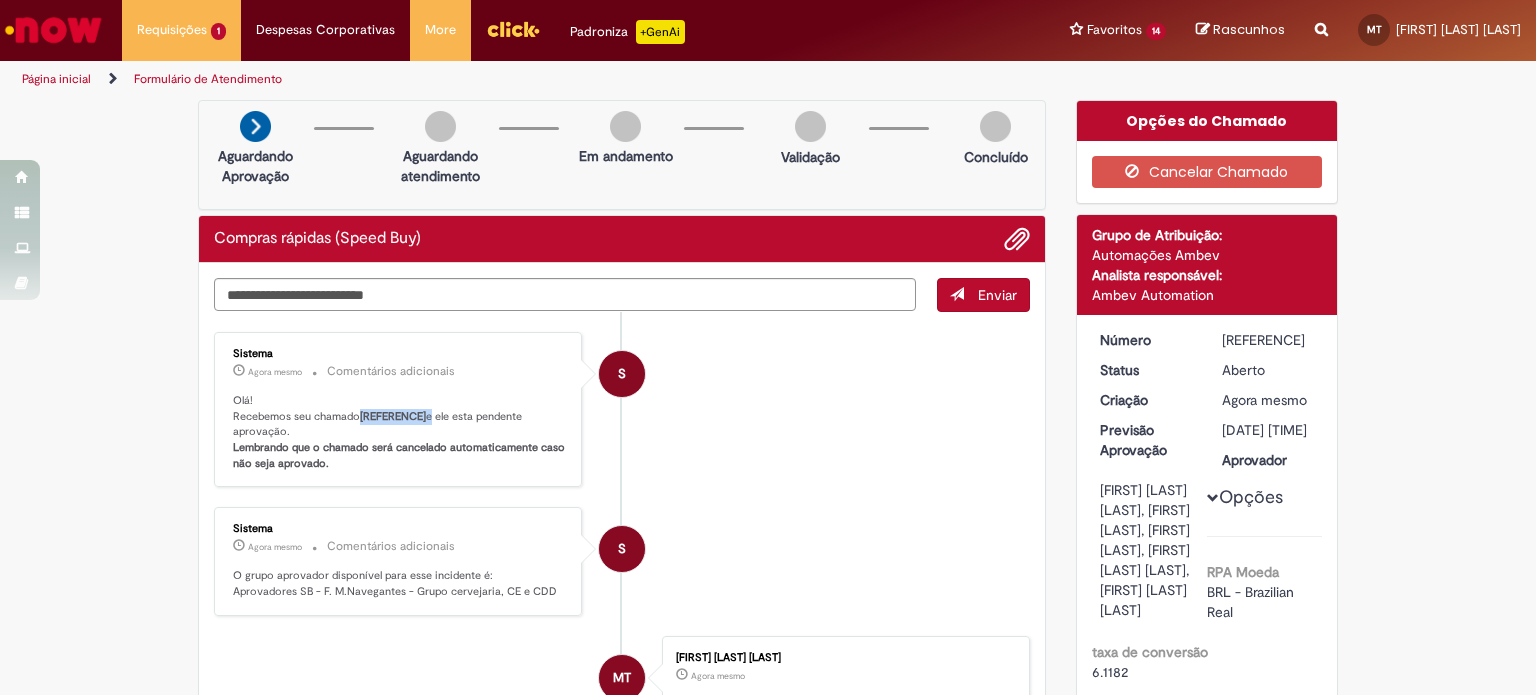 drag, startPoint x: 355, startPoint y: 411, endPoint x: 408, endPoint y: 411, distance: 53 